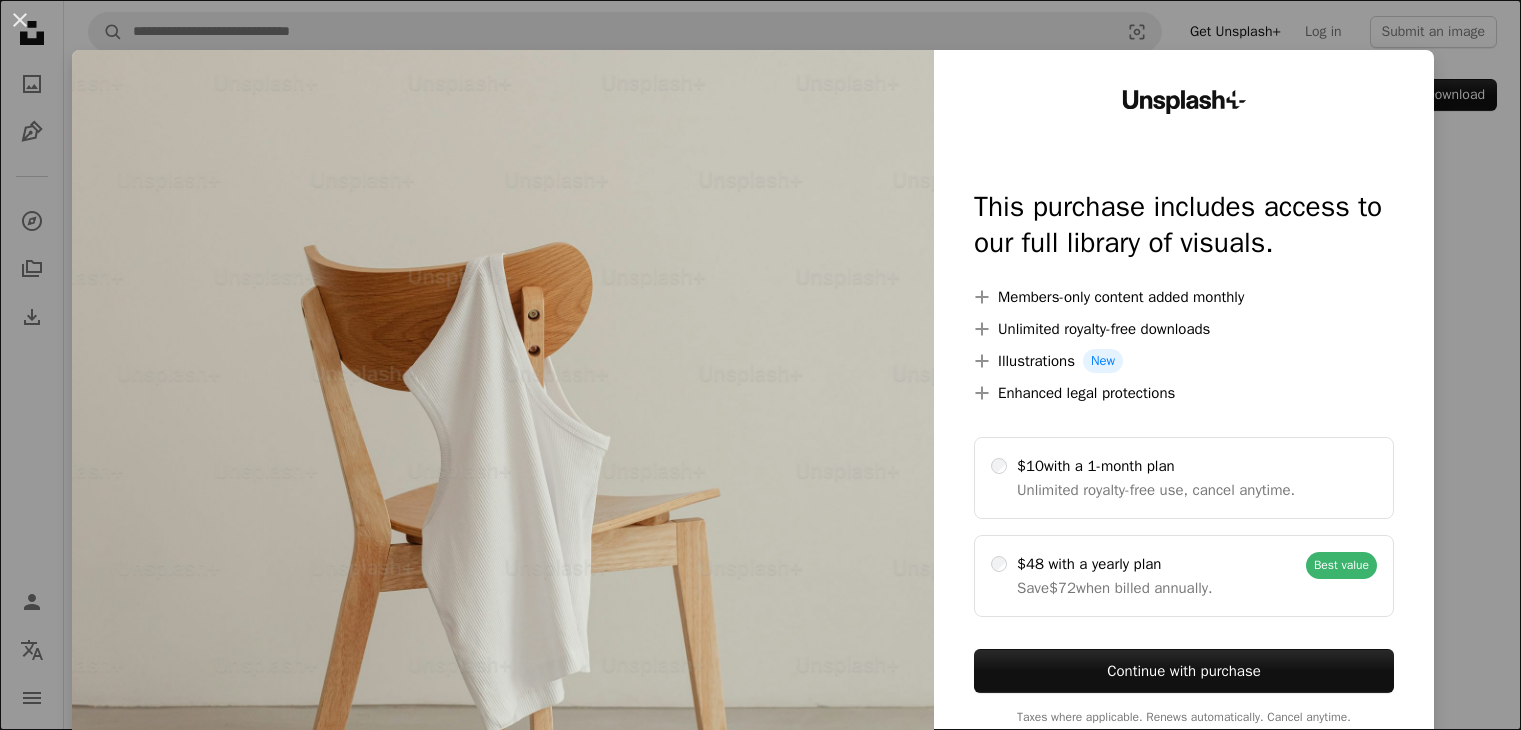 scroll, scrollTop: 0, scrollLeft: 0, axis: both 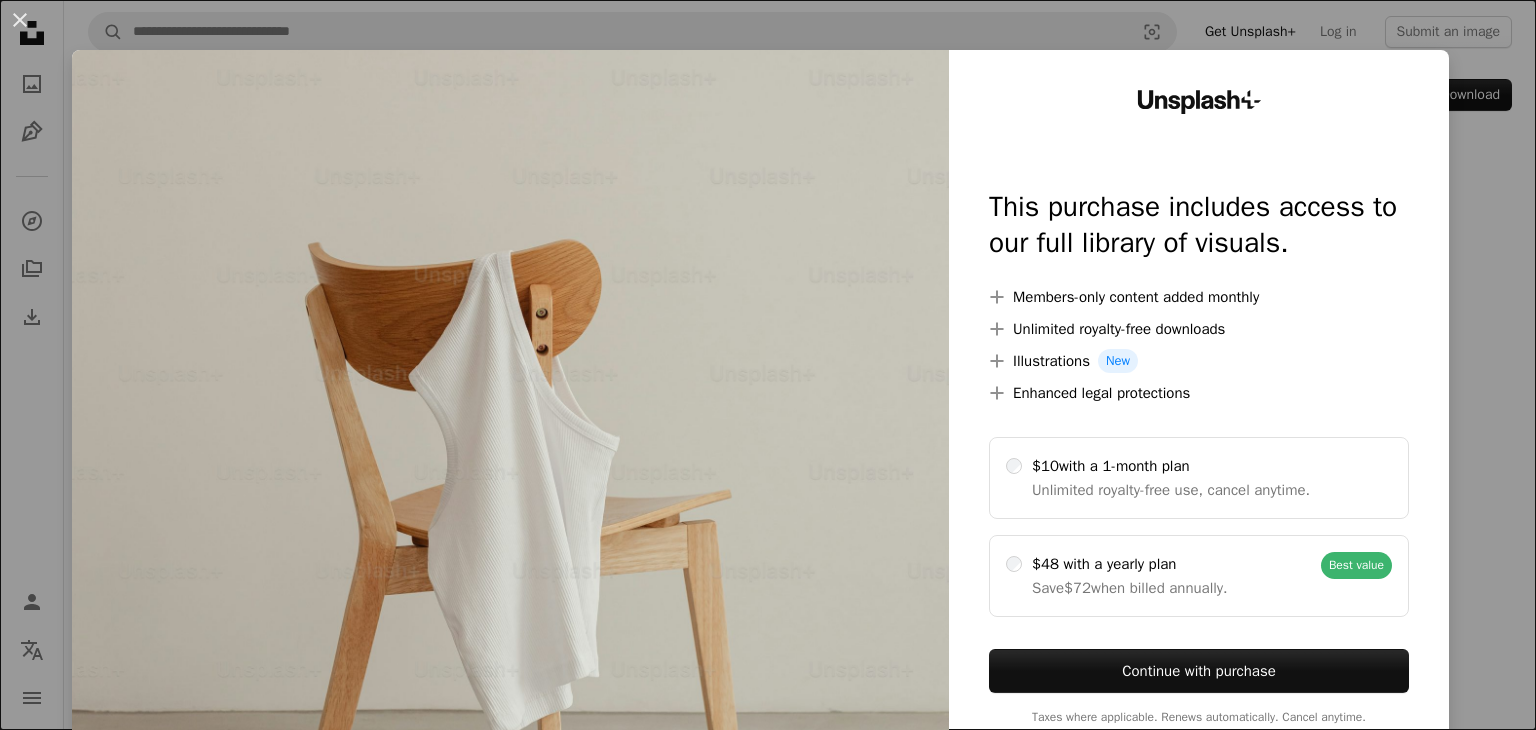 click on "An X shape Unsplash+ This purchase includes access to our full library of visuals. A plus sign Members-only content added monthly A plus sign Unlimited royalty-free downloads A plus sign Illustrations  New A plus sign Enhanced legal protections $10  with a 1-month plan Unlimited royalty-free use, cancel anytime. $48   with a yearly plan Save  $72  when billed annually. Best value Continue with purchase Taxes where applicable. Renews automatically. Cancel anytime." at bounding box center (768, 365) 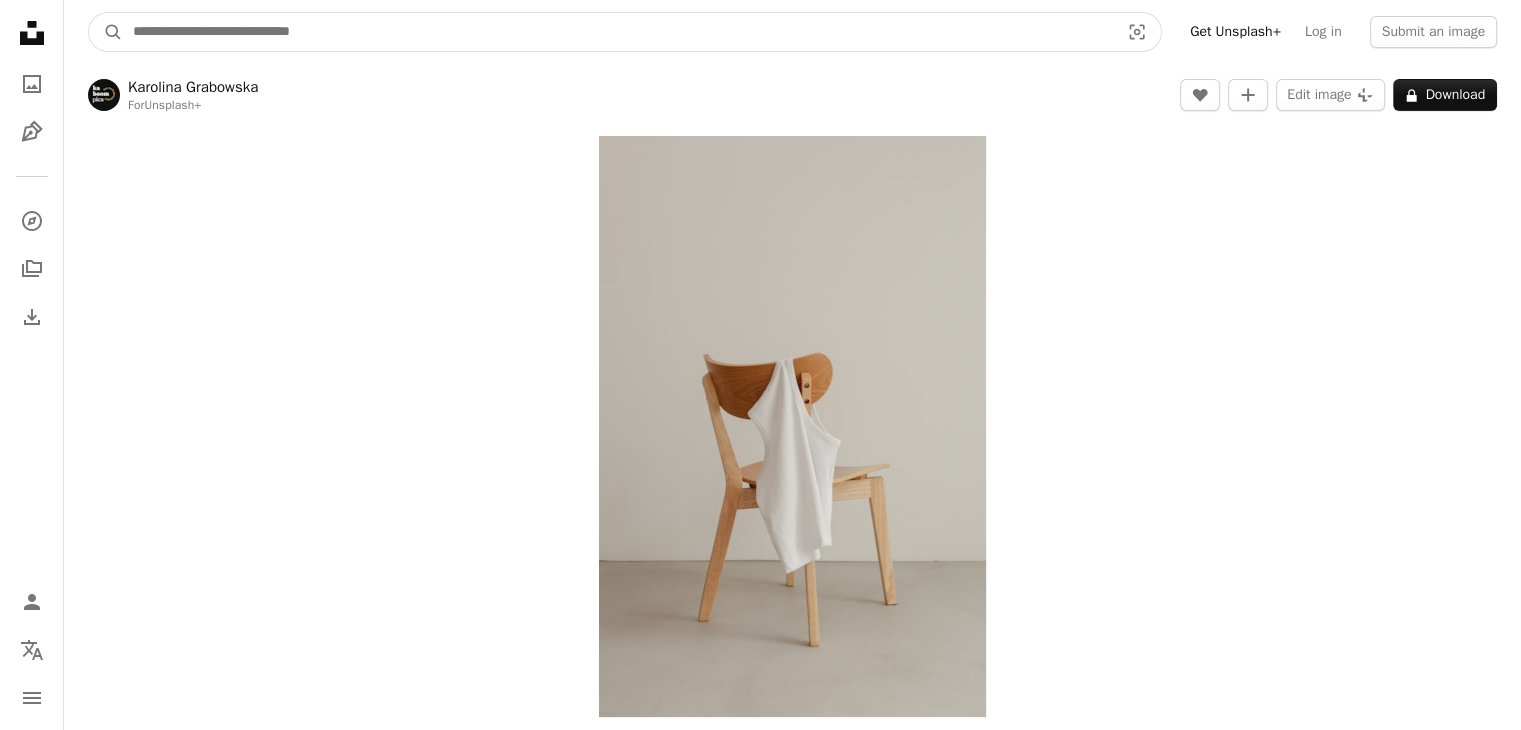 click at bounding box center (618, 32) 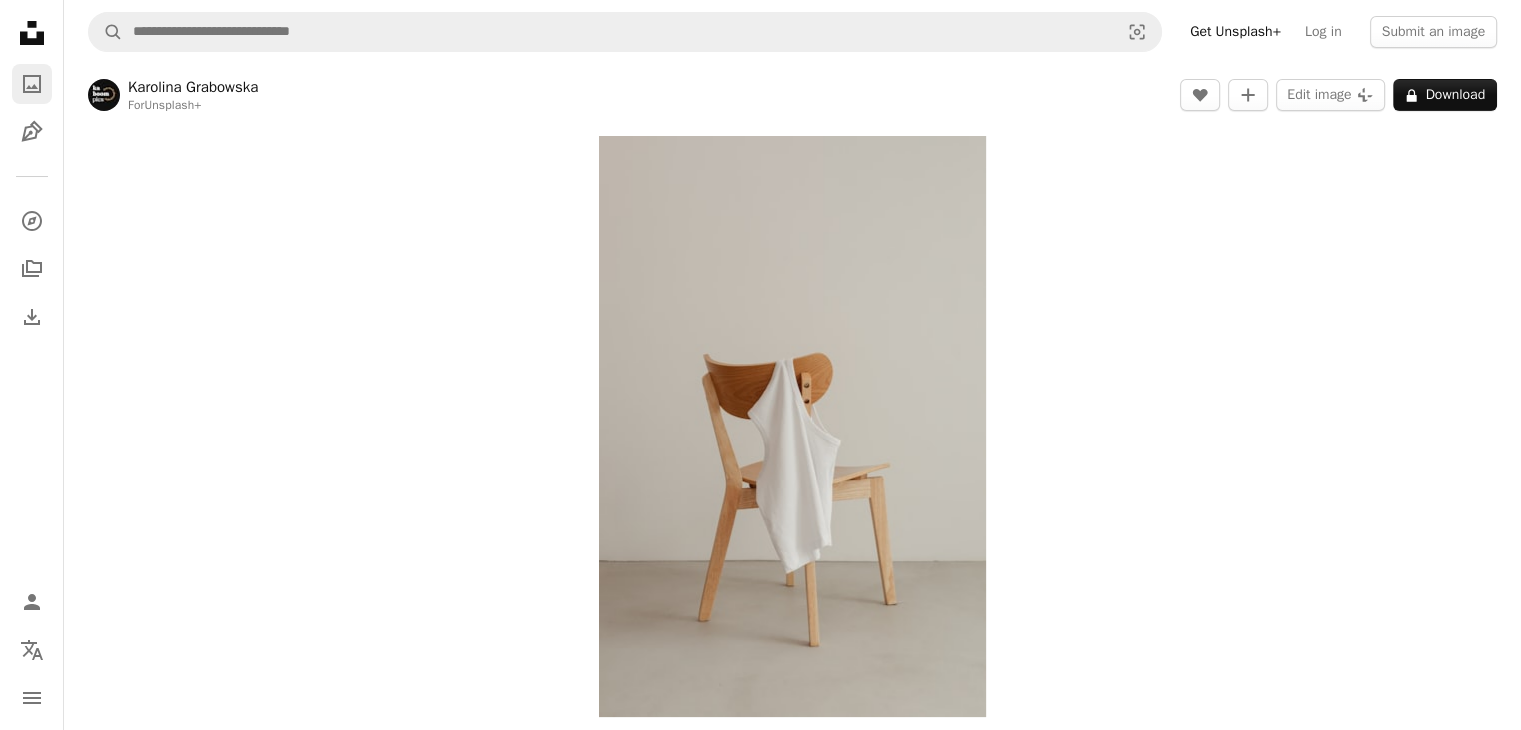click 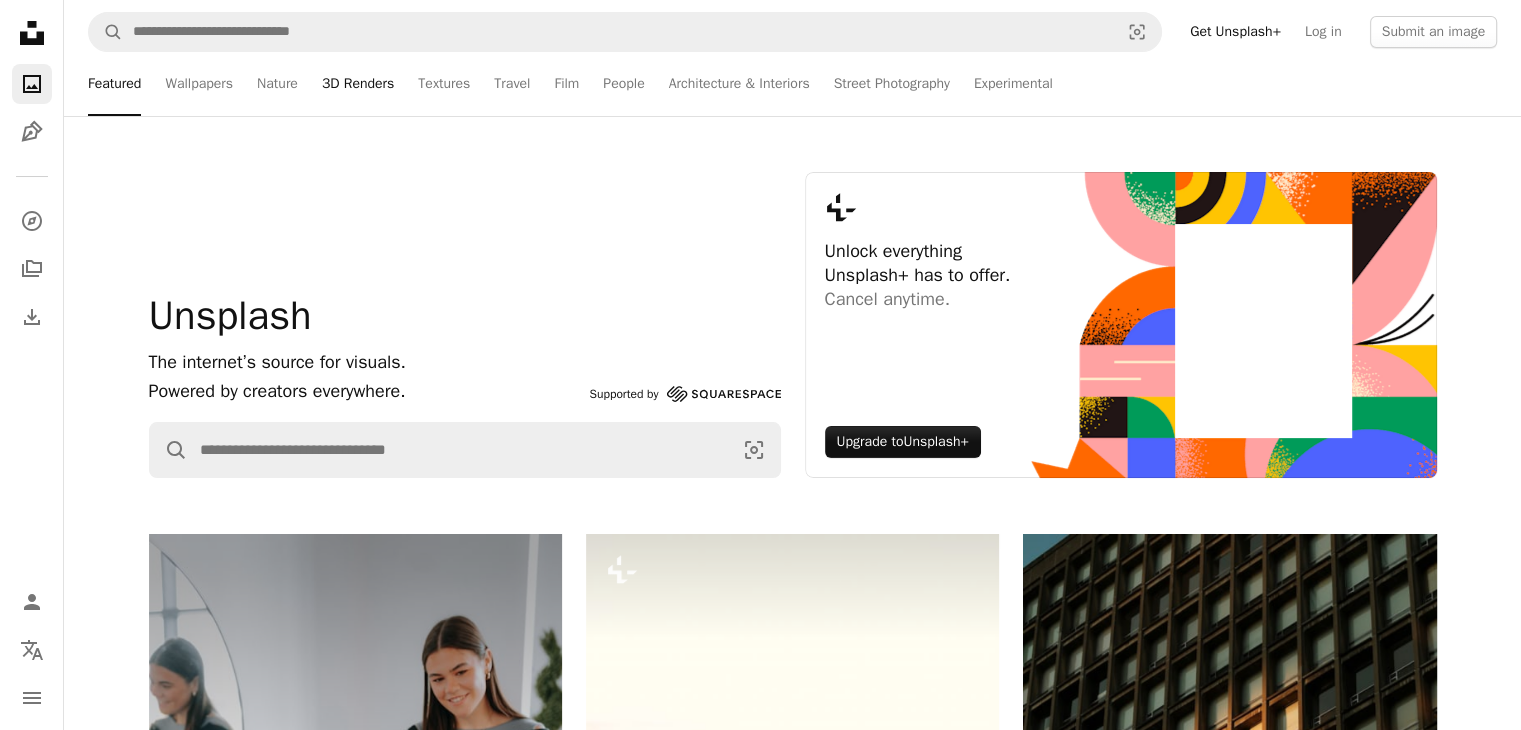 click on "3D Renders" at bounding box center (358, 84) 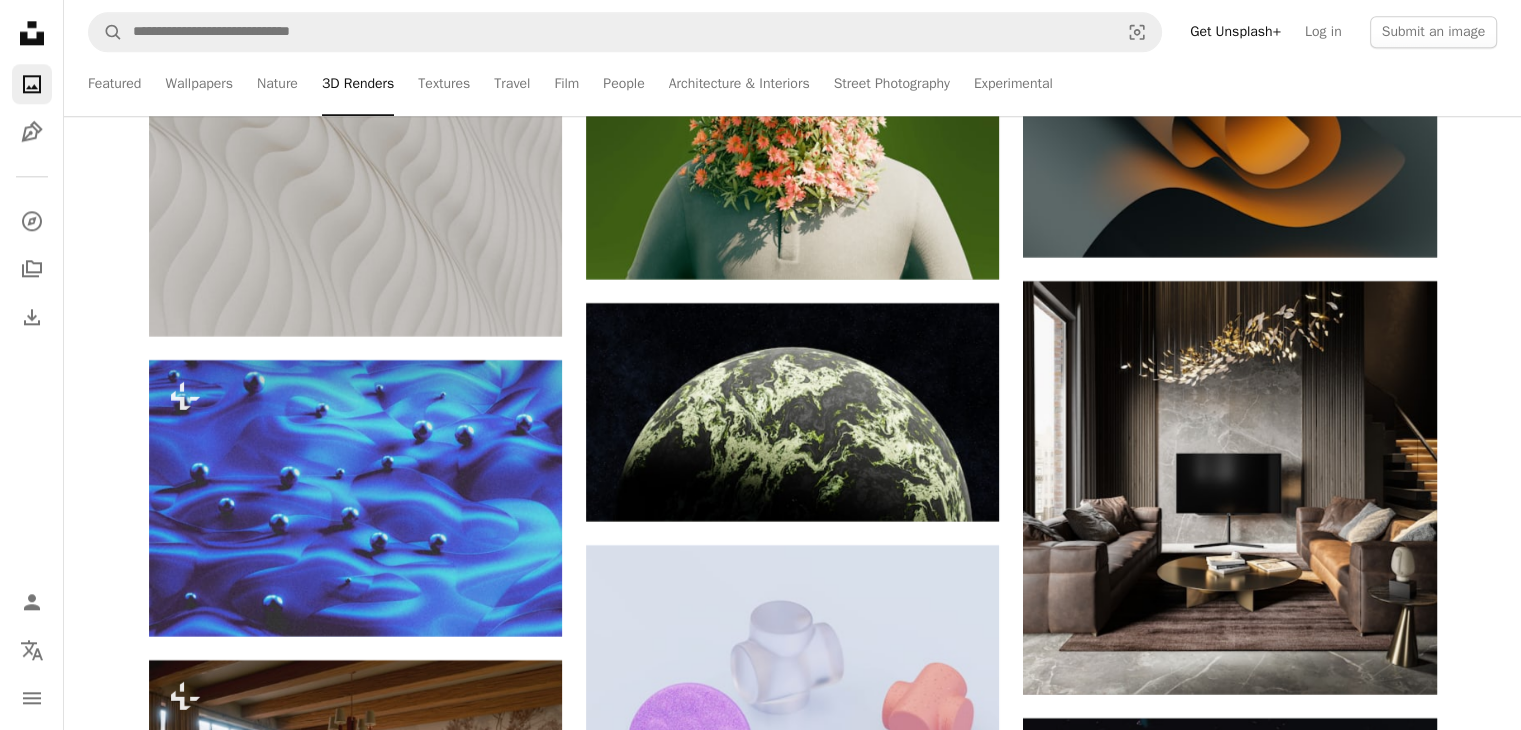 scroll, scrollTop: 10400, scrollLeft: 0, axis: vertical 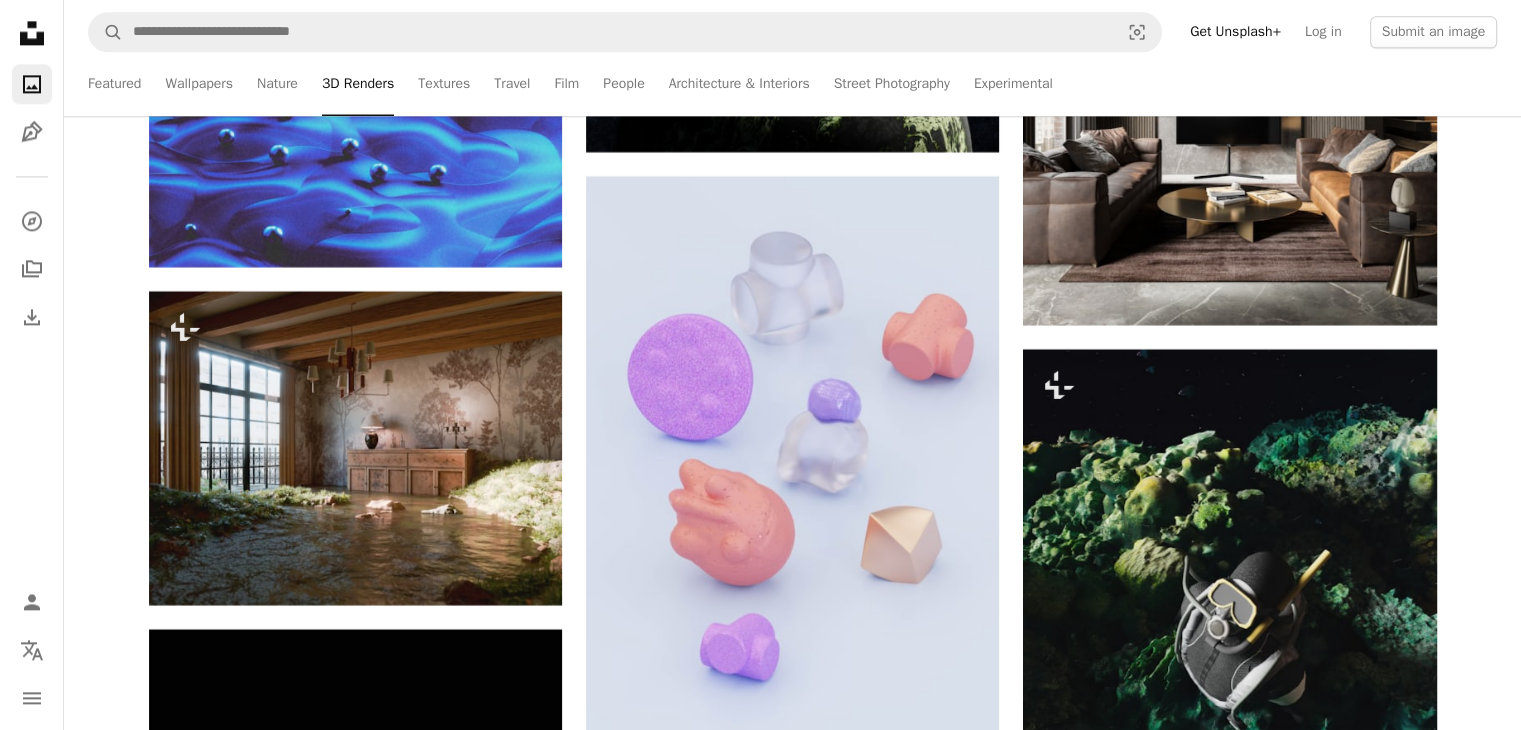 click on "Unsplash logo Unsplash Home" 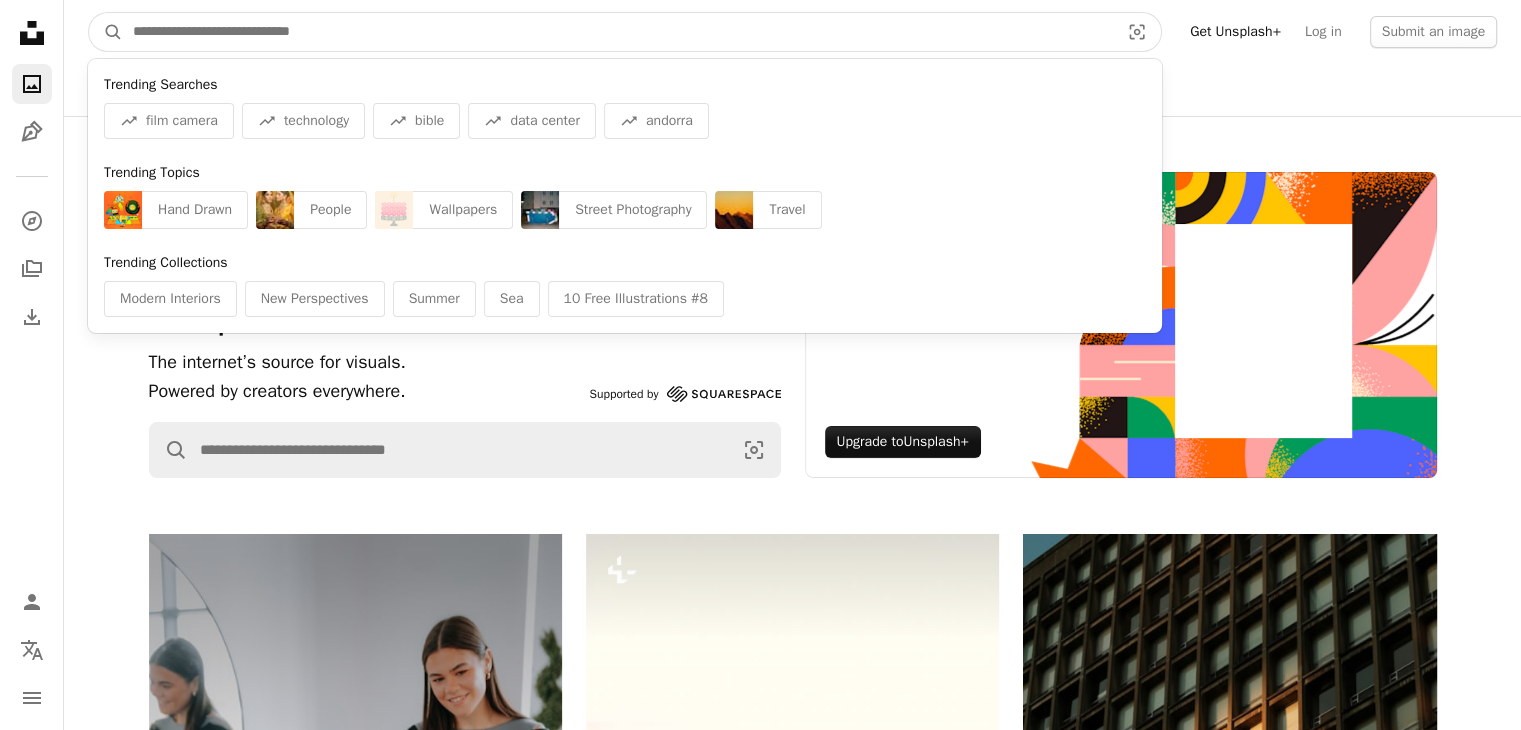 click at bounding box center [618, 32] 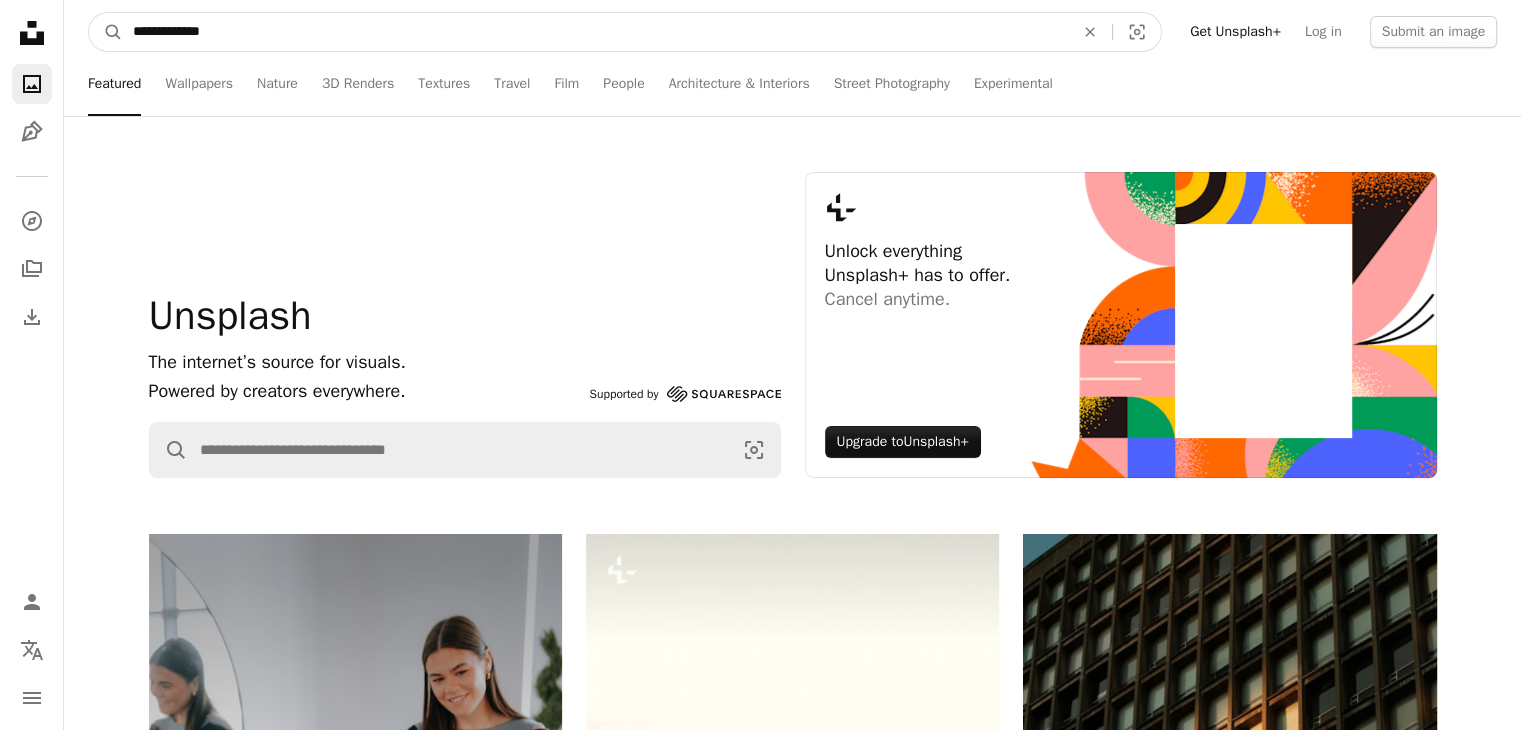 type on "**********" 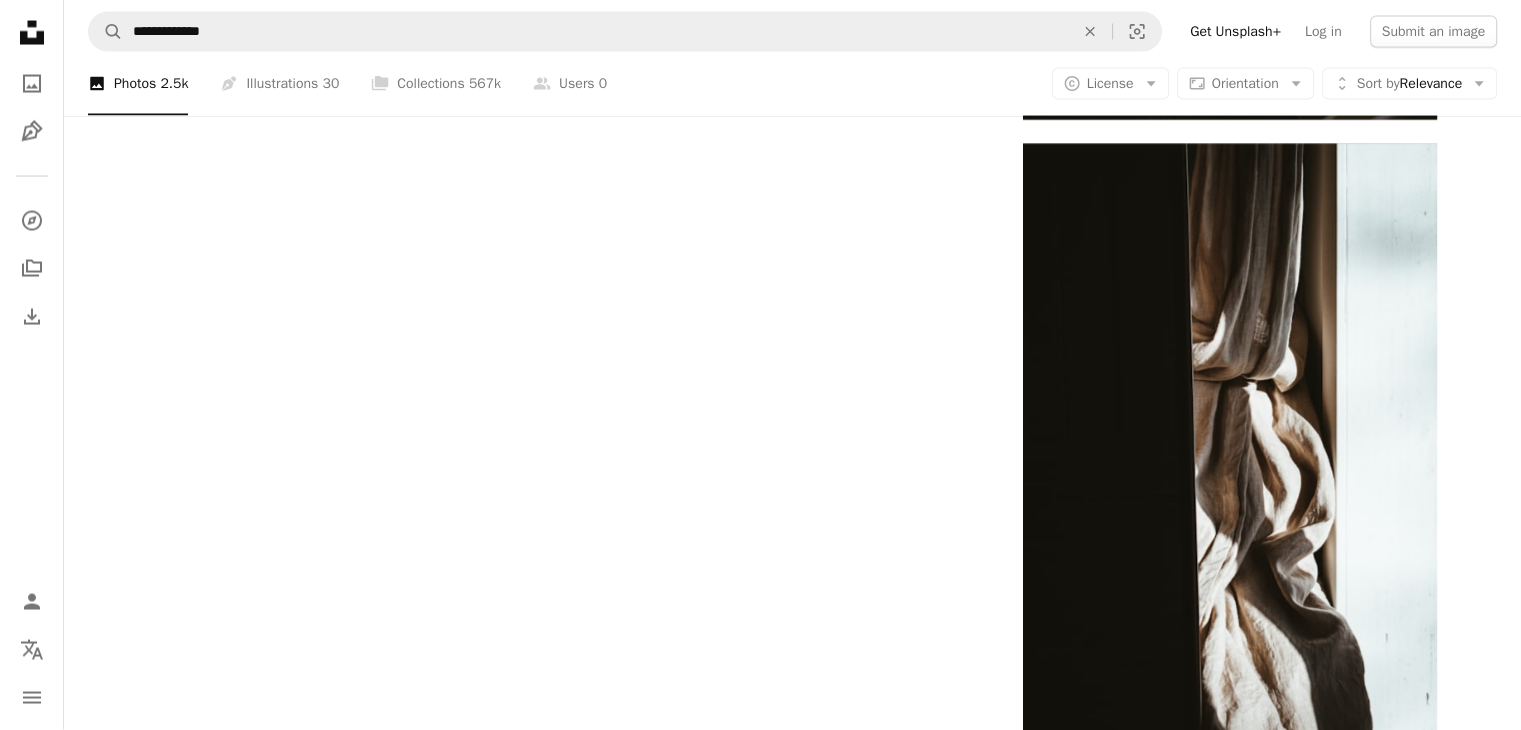 scroll, scrollTop: 4300, scrollLeft: 0, axis: vertical 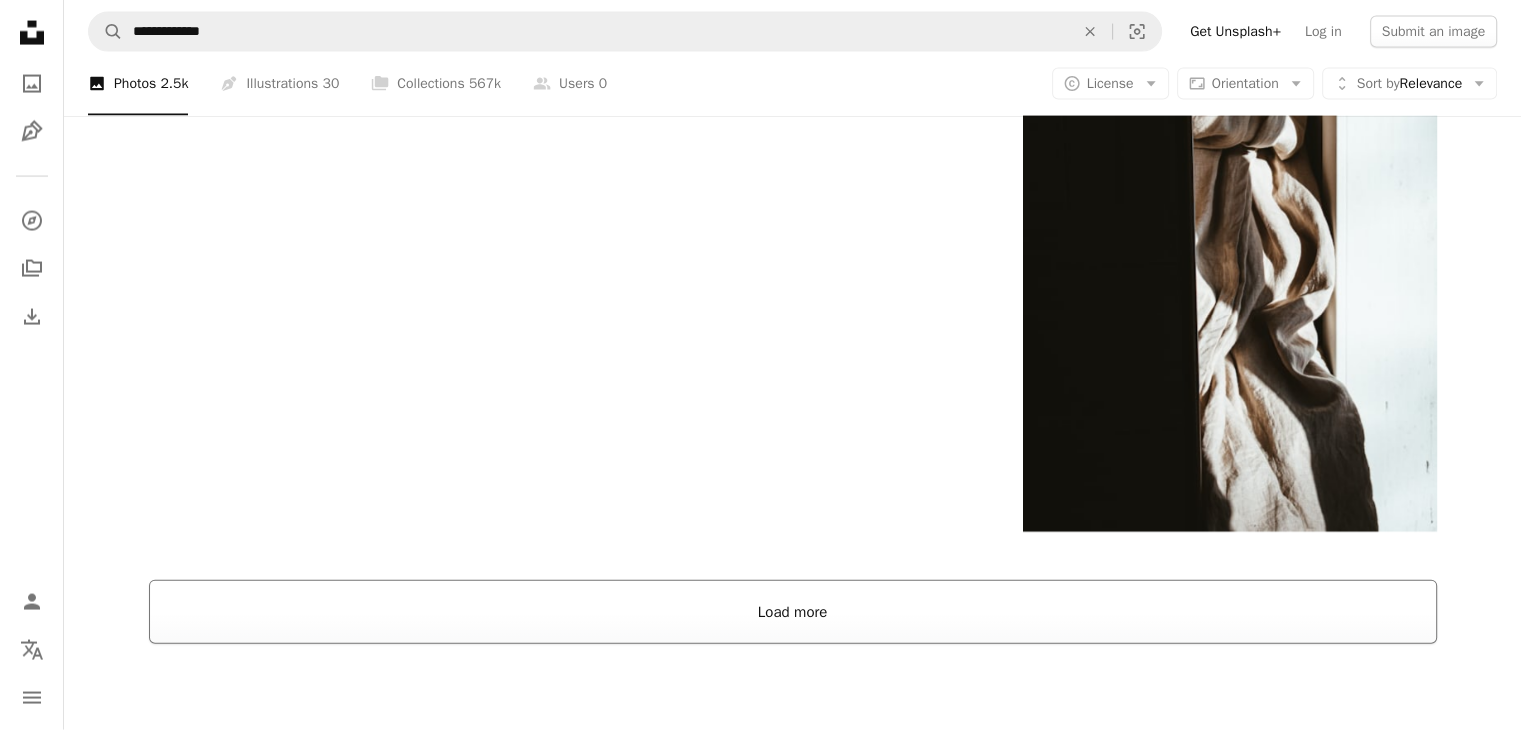 click on "Load more" at bounding box center (793, 612) 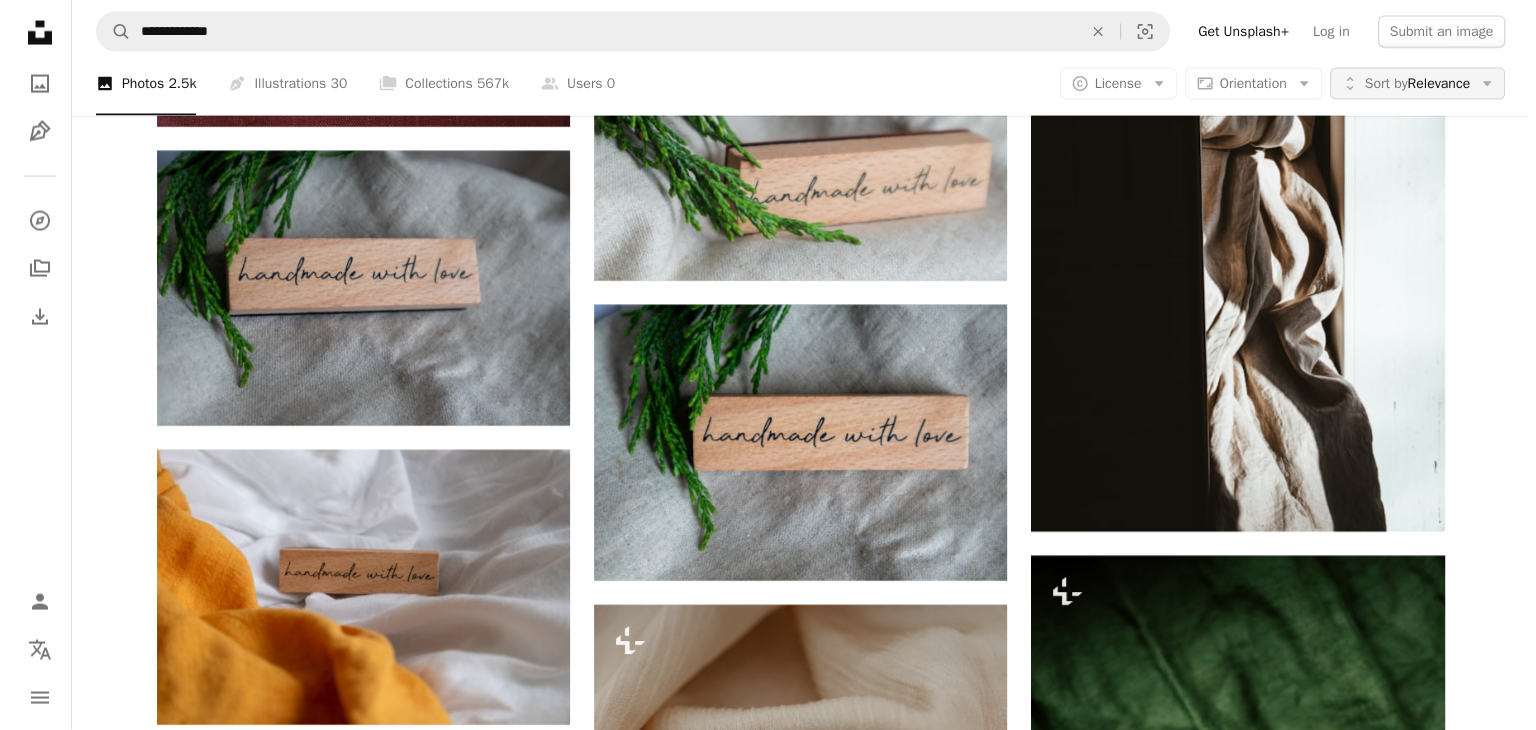 scroll, scrollTop: 0, scrollLeft: 0, axis: both 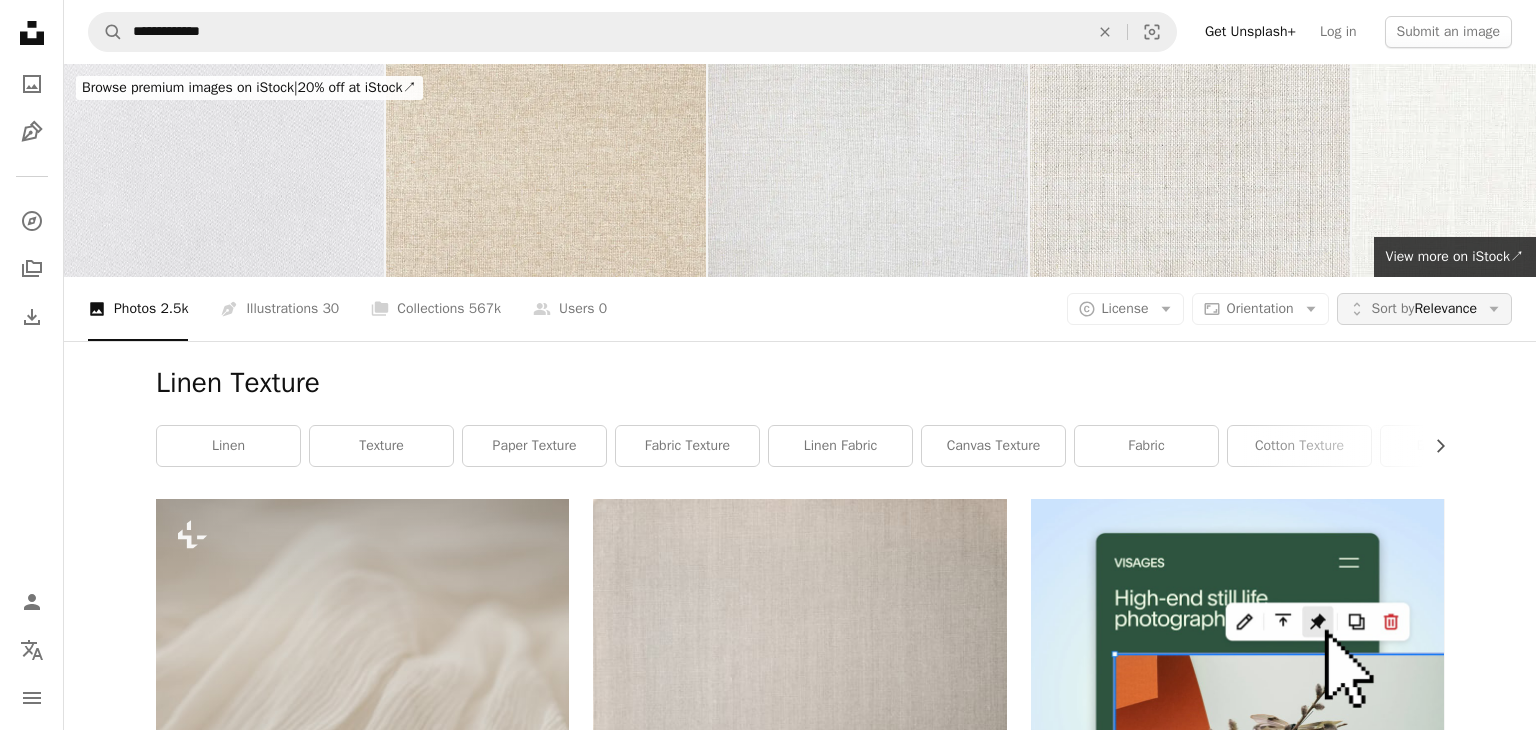 click on "Sort by  Relevance" at bounding box center [1424, 309] 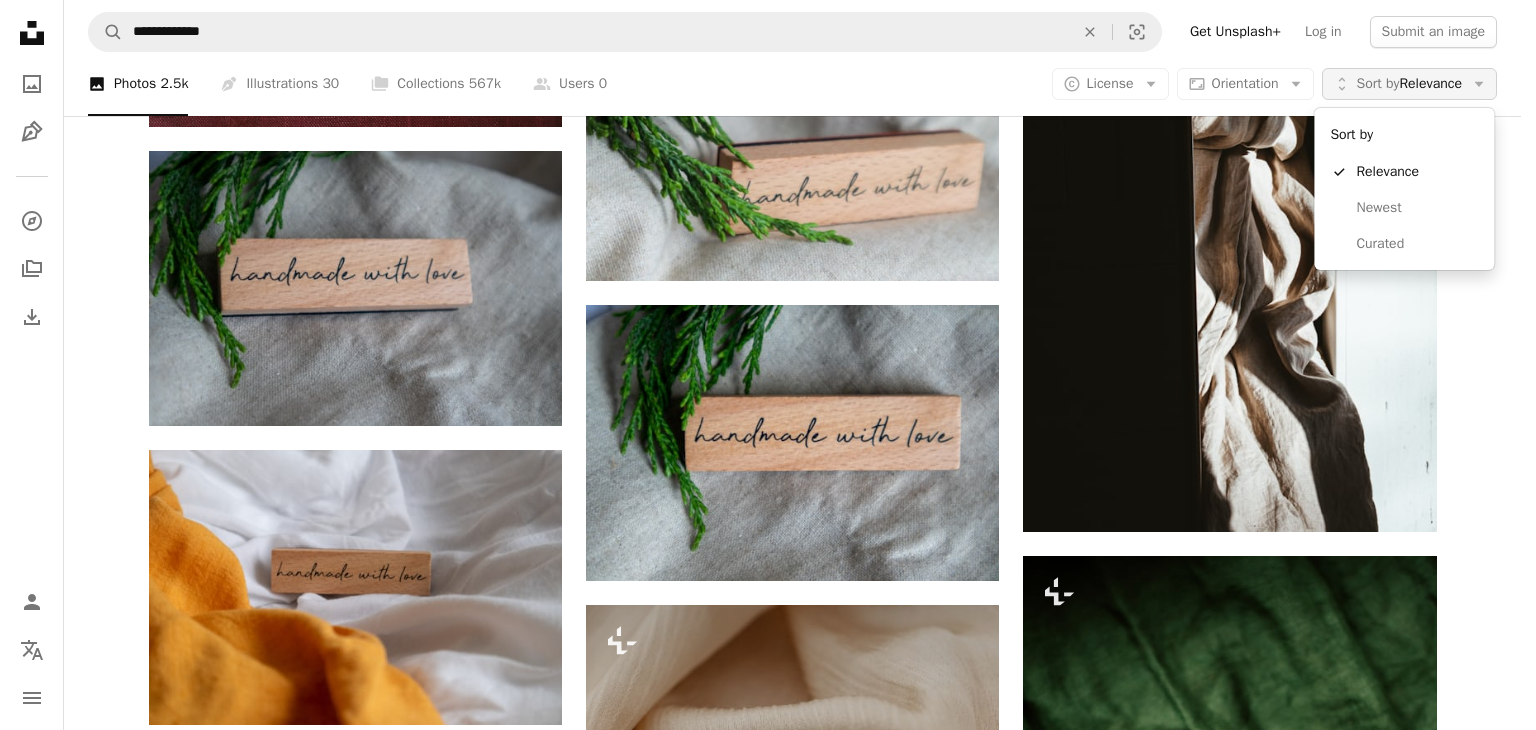 click on "Sort by  Relevance" at bounding box center [1409, 84] 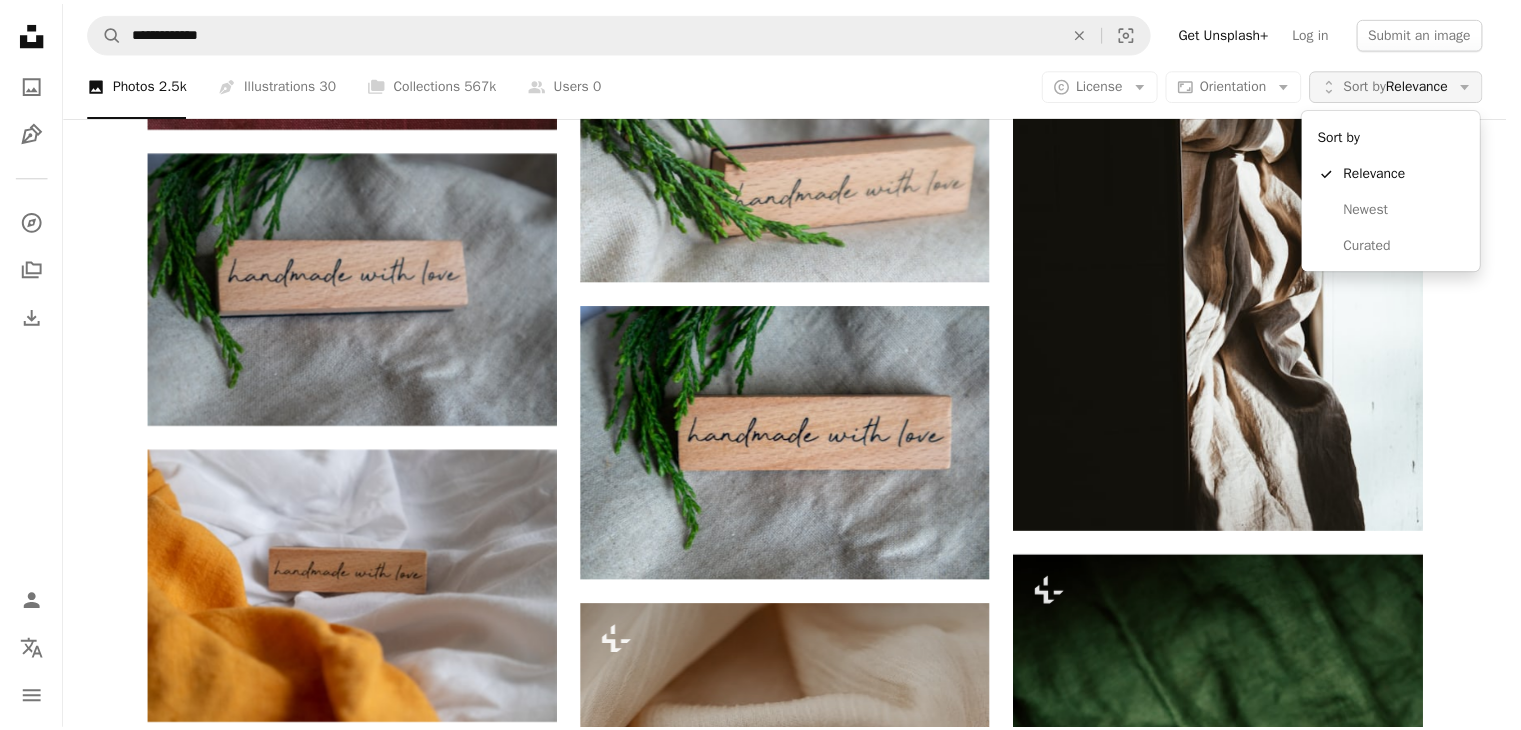 scroll, scrollTop: 4300, scrollLeft: 0, axis: vertical 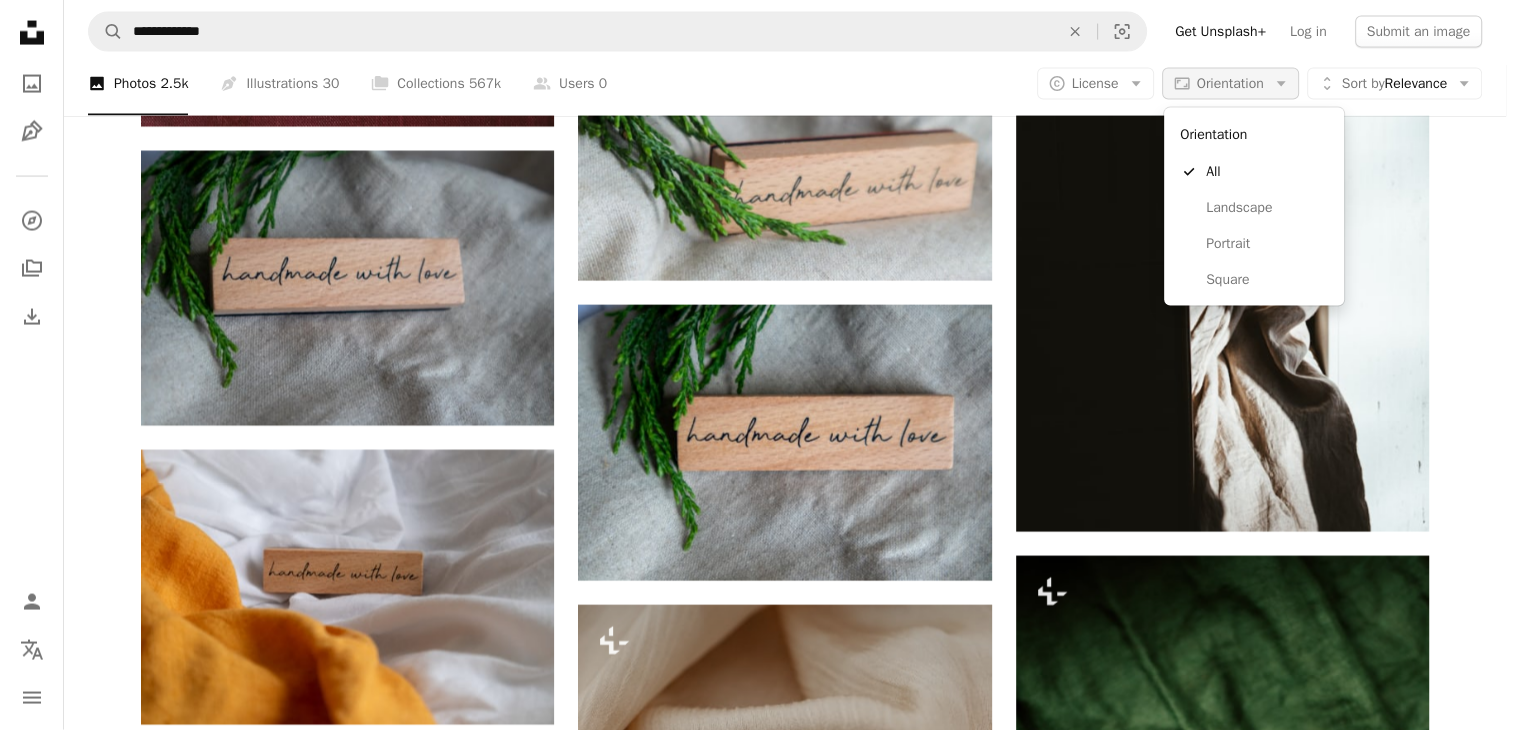 click on "Orientation" at bounding box center (1230, 83) 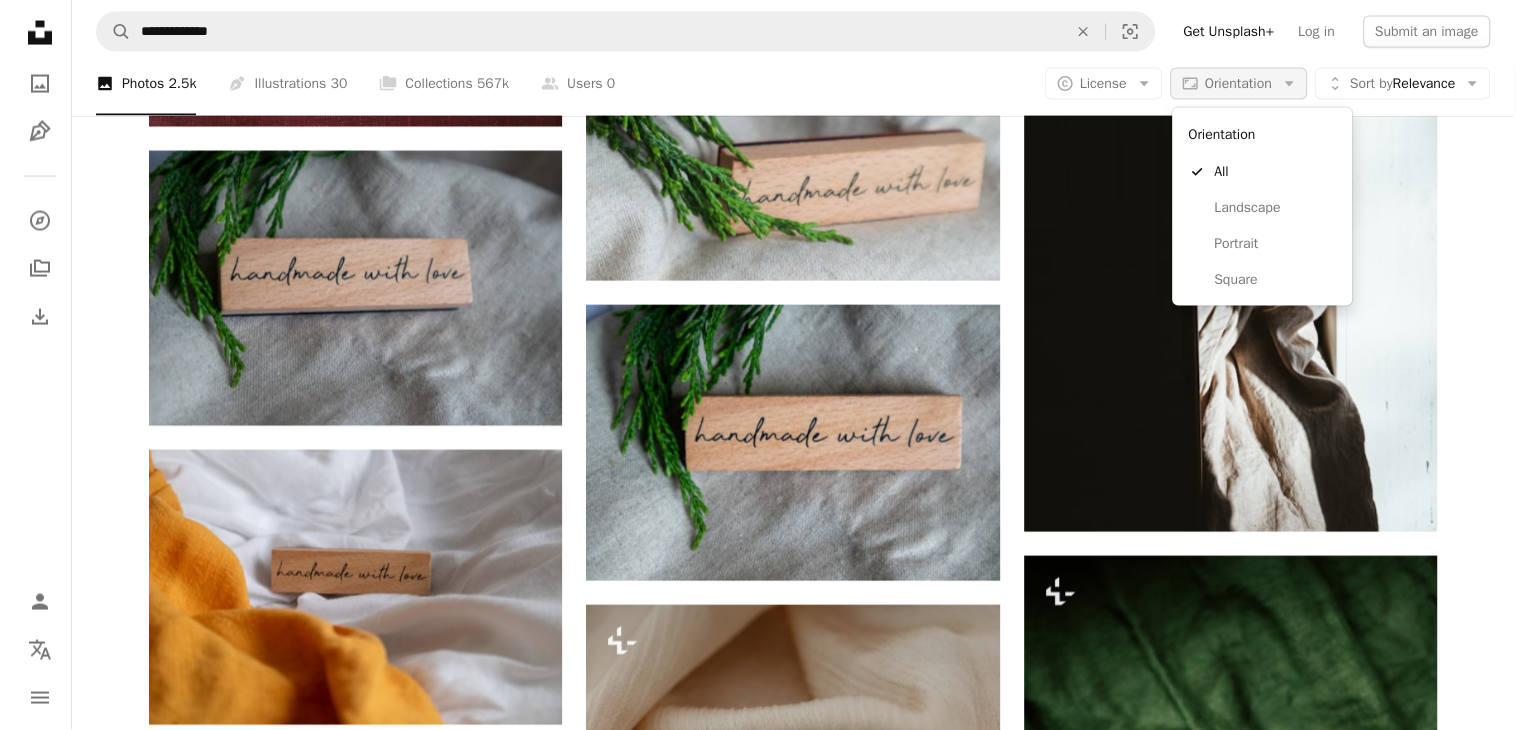 scroll, scrollTop: 0, scrollLeft: 0, axis: both 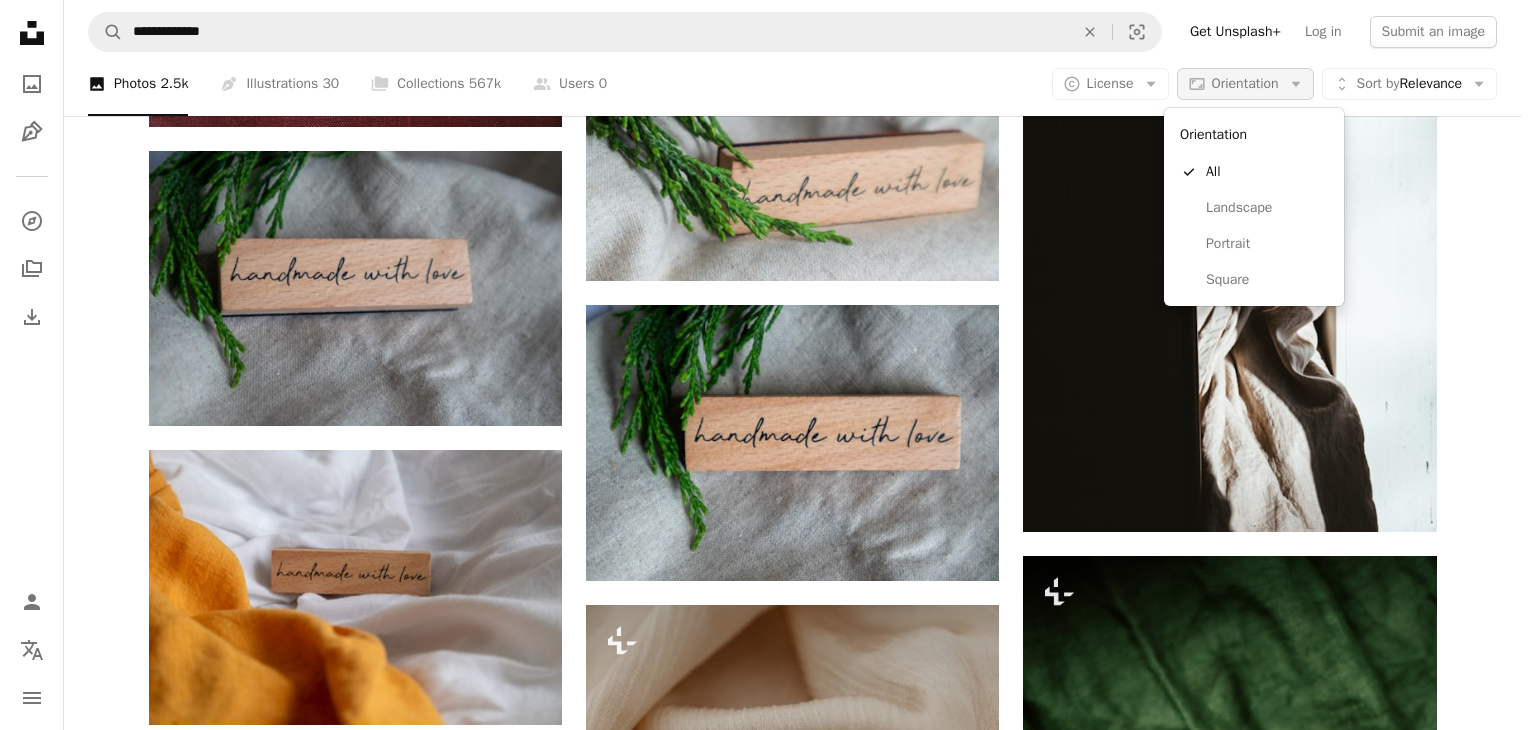 click on "Orientation" at bounding box center [1245, 83] 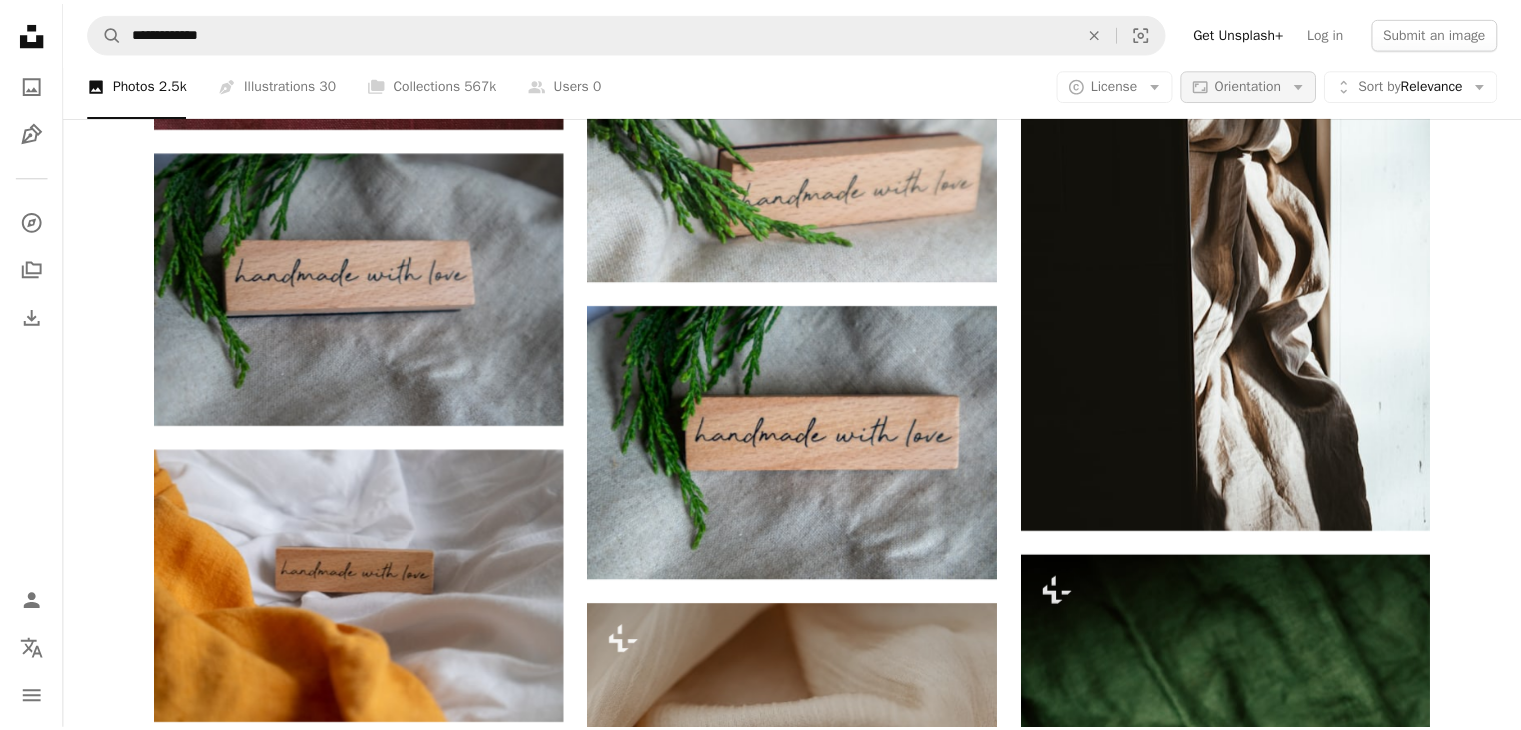 scroll, scrollTop: 4300, scrollLeft: 0, axis: vertical 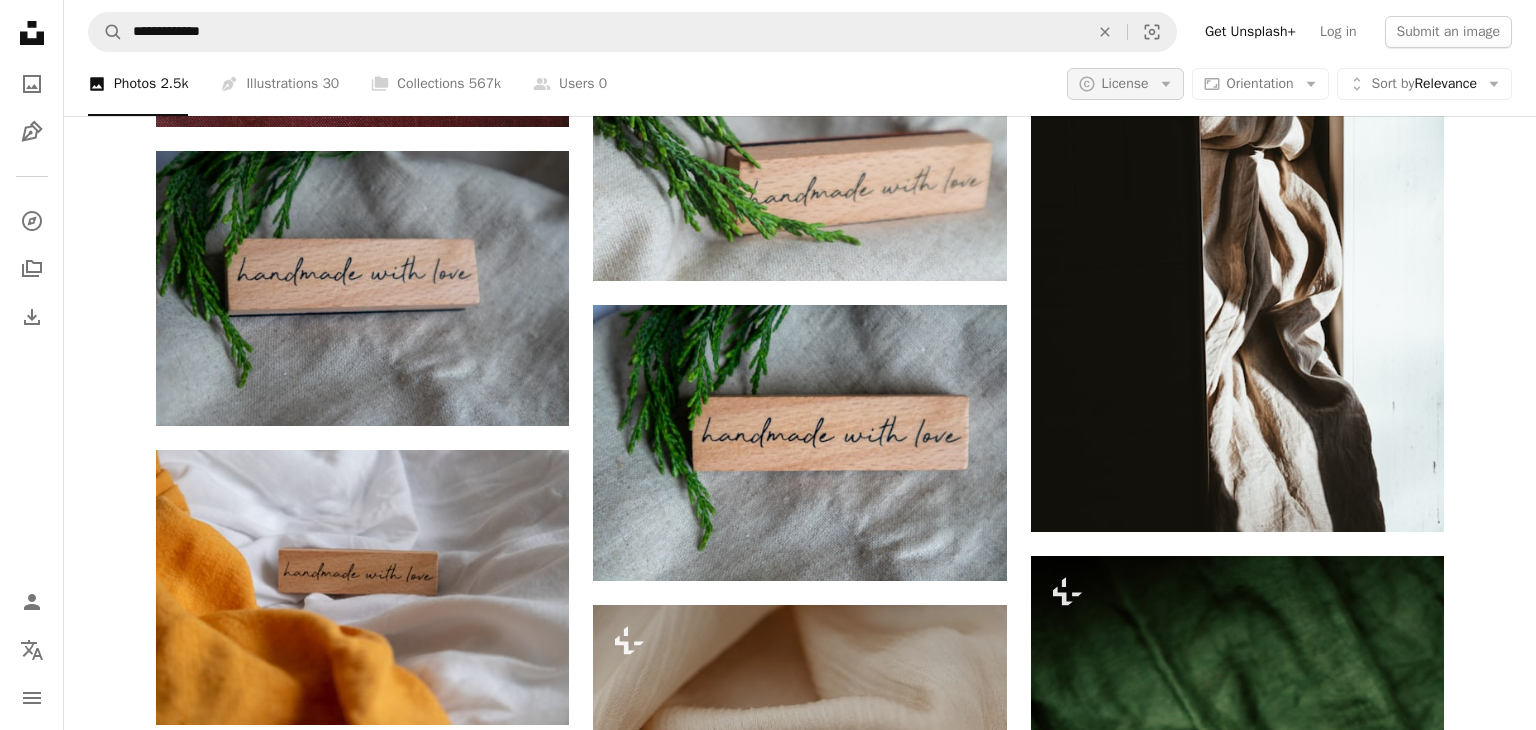 click on "A copyright icon © License Arrow down" at bounding box center [1125, 84] 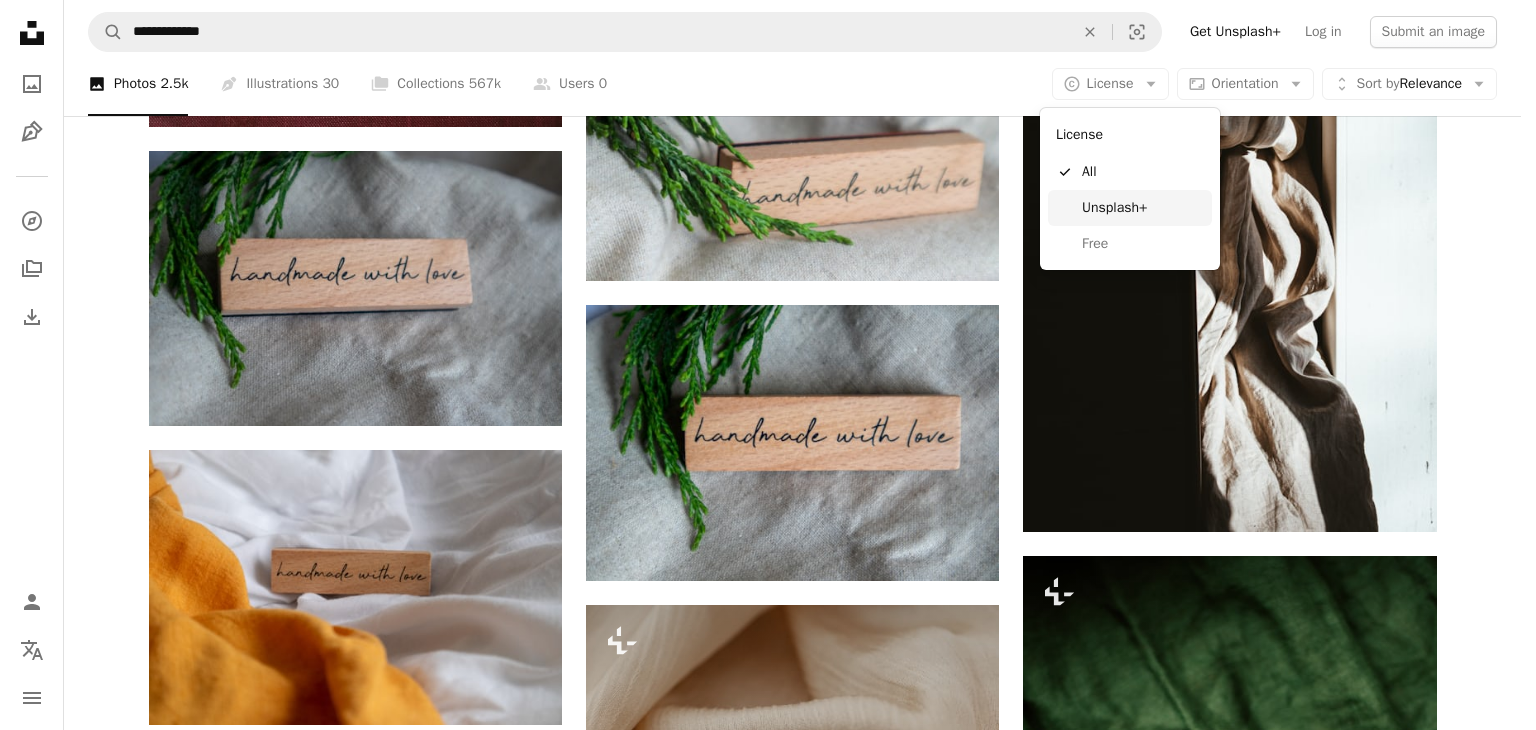 click on "Unsplash+" at bounding box center [1143, 208] 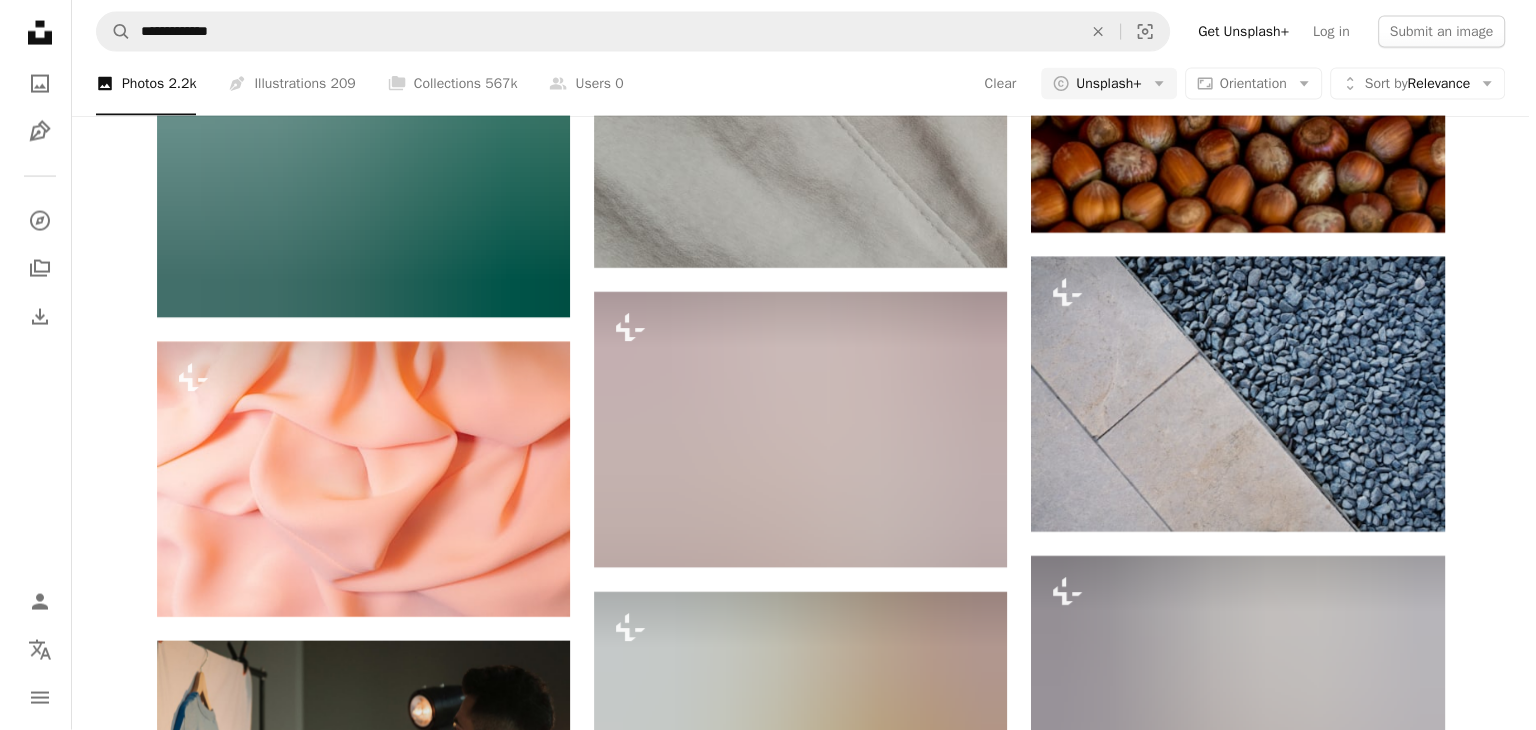 scroll, scrollTop: 19300, scrollLeft: 0, axis: vertical 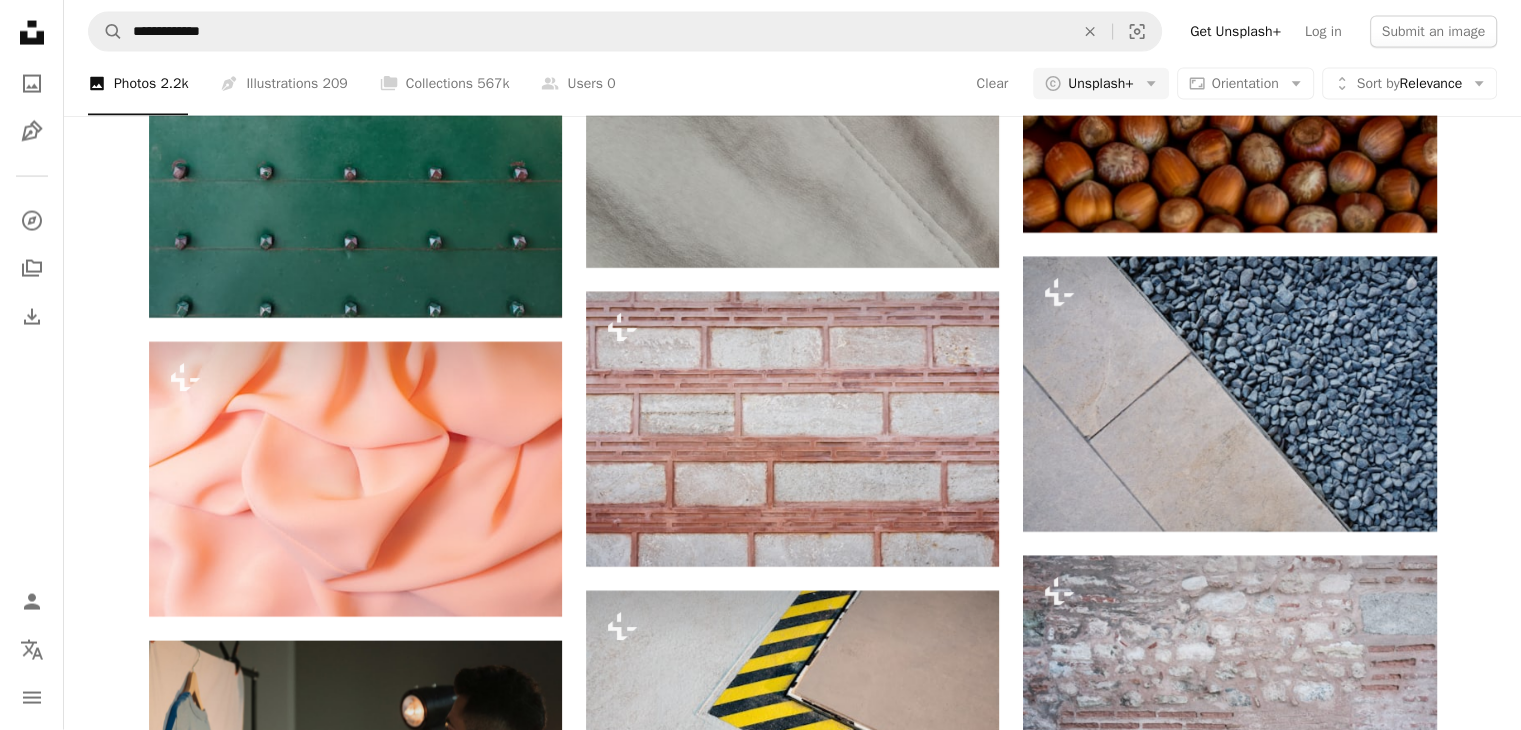 click at bounding box center (1229, 15527) 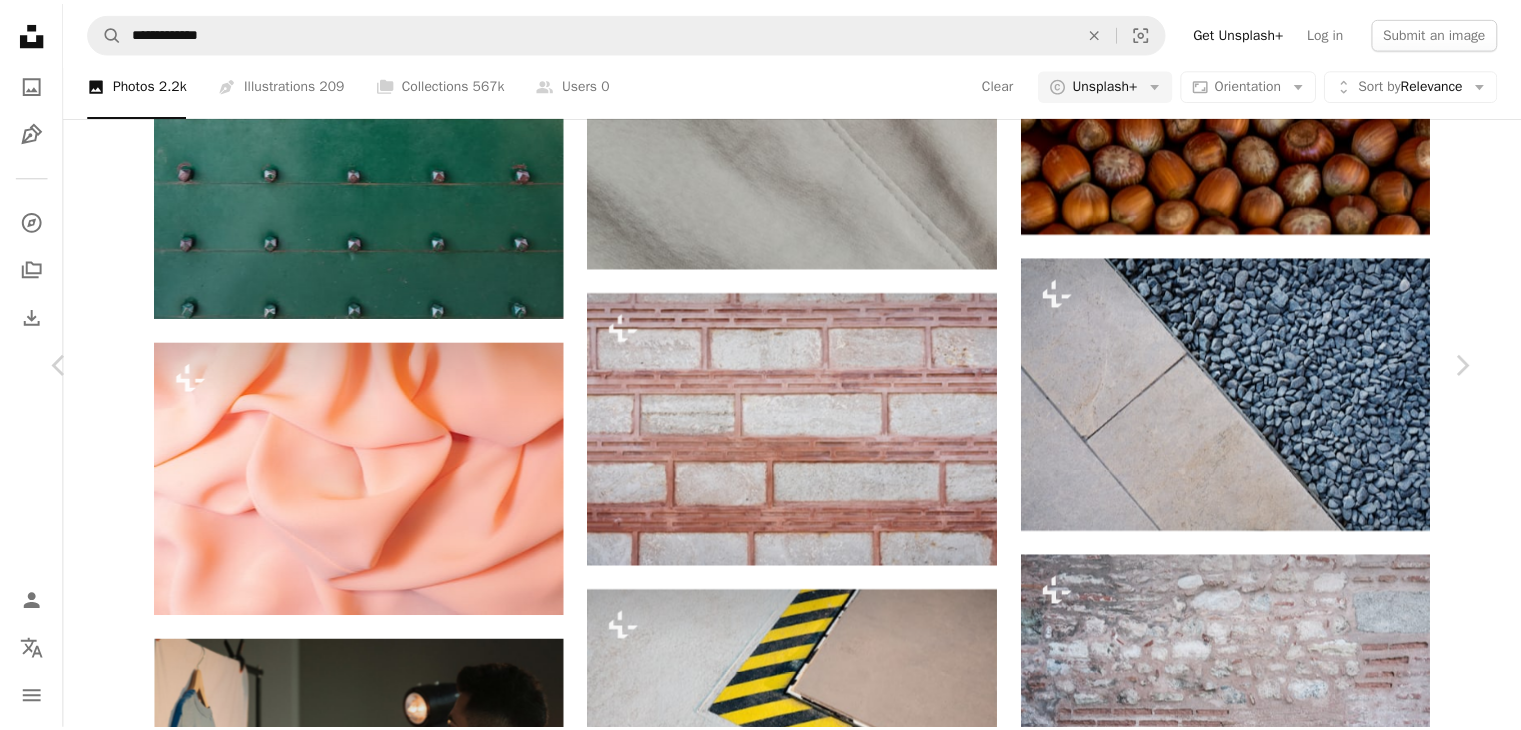 scroll, scrollTop: 7717, scrollLeft: 0, axis: vertical 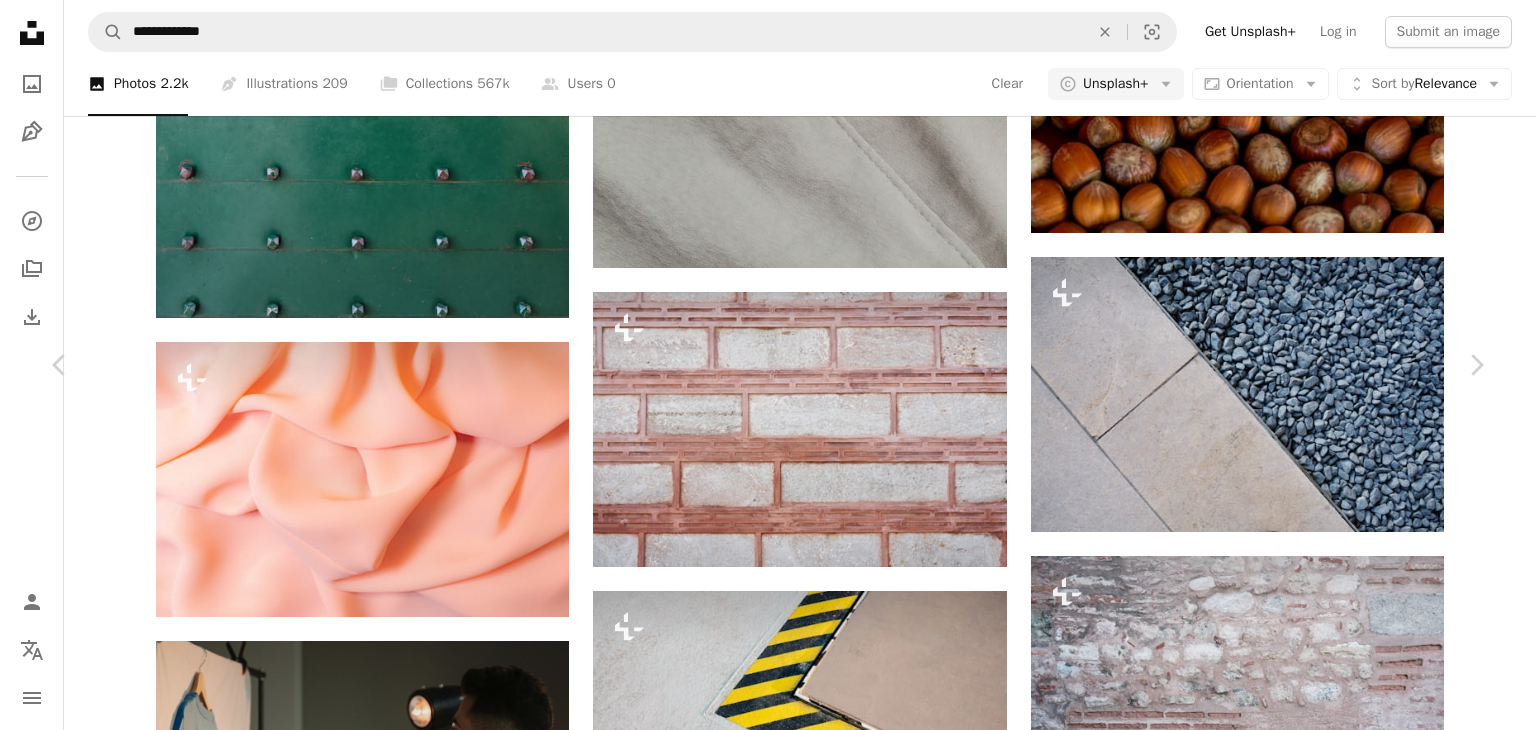 click on "An X shape" at bounding box center (20, 20) 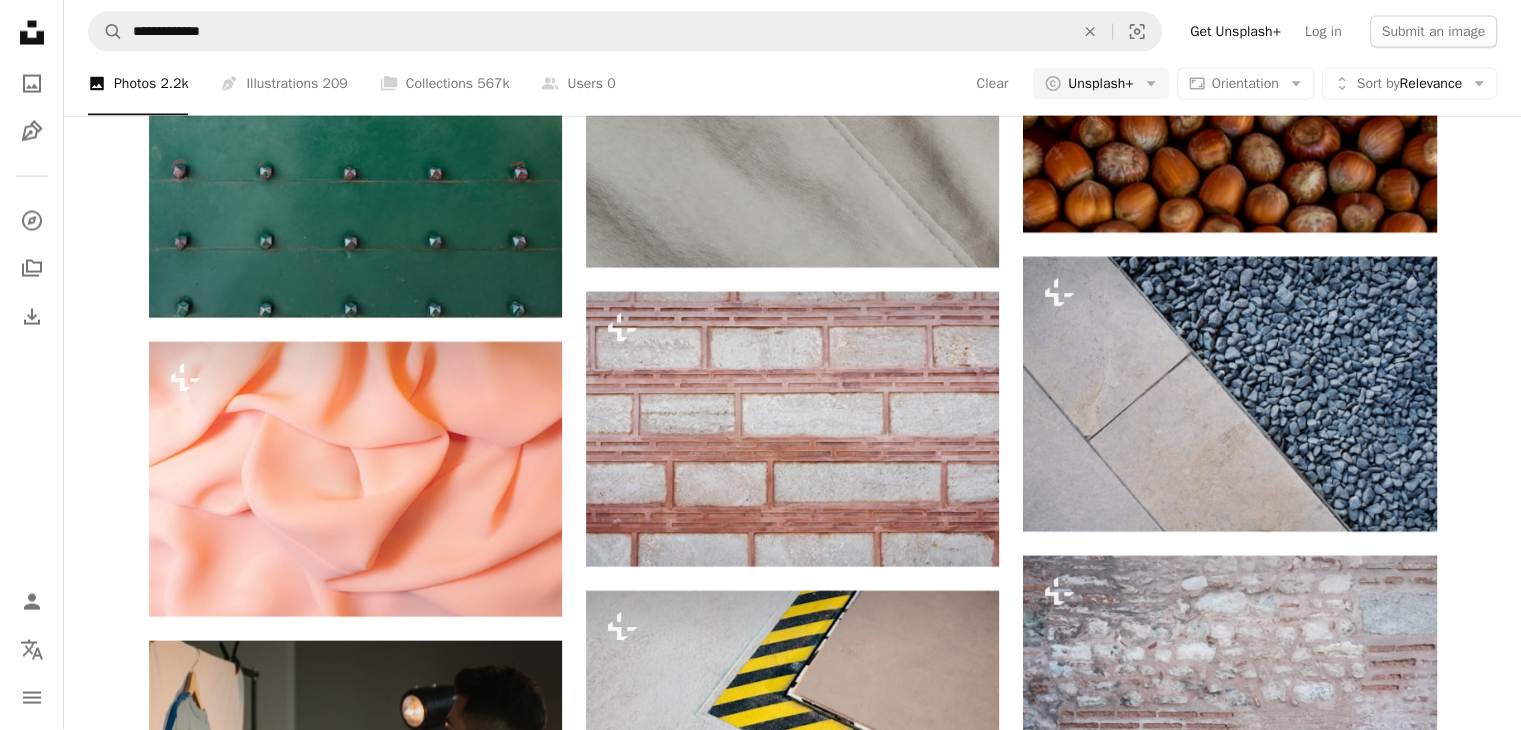 scroll, scrollTop: 26600, scrollLeft: 0, axis: vertical 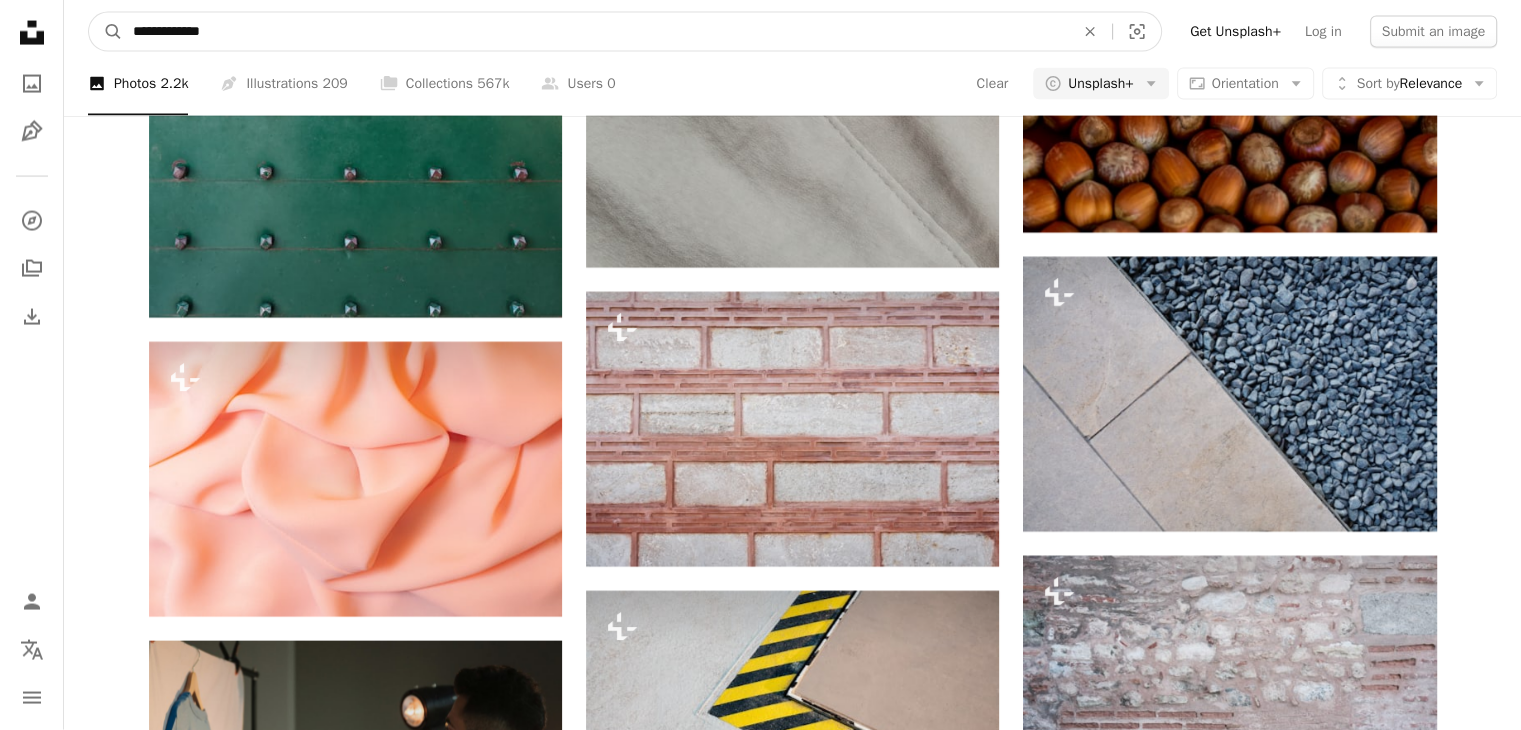 click on "**********" at bounding box center (595, 32) 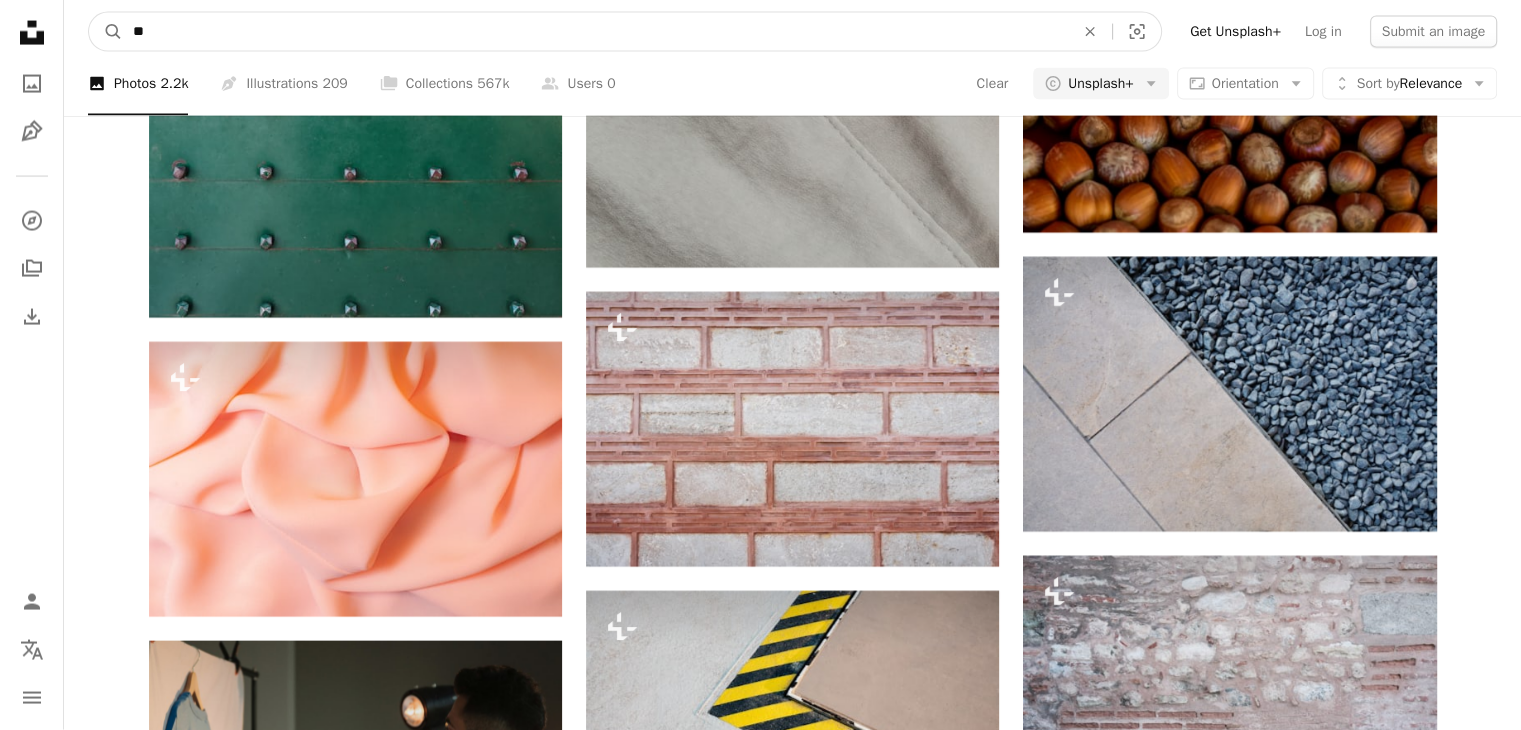 type on "*" 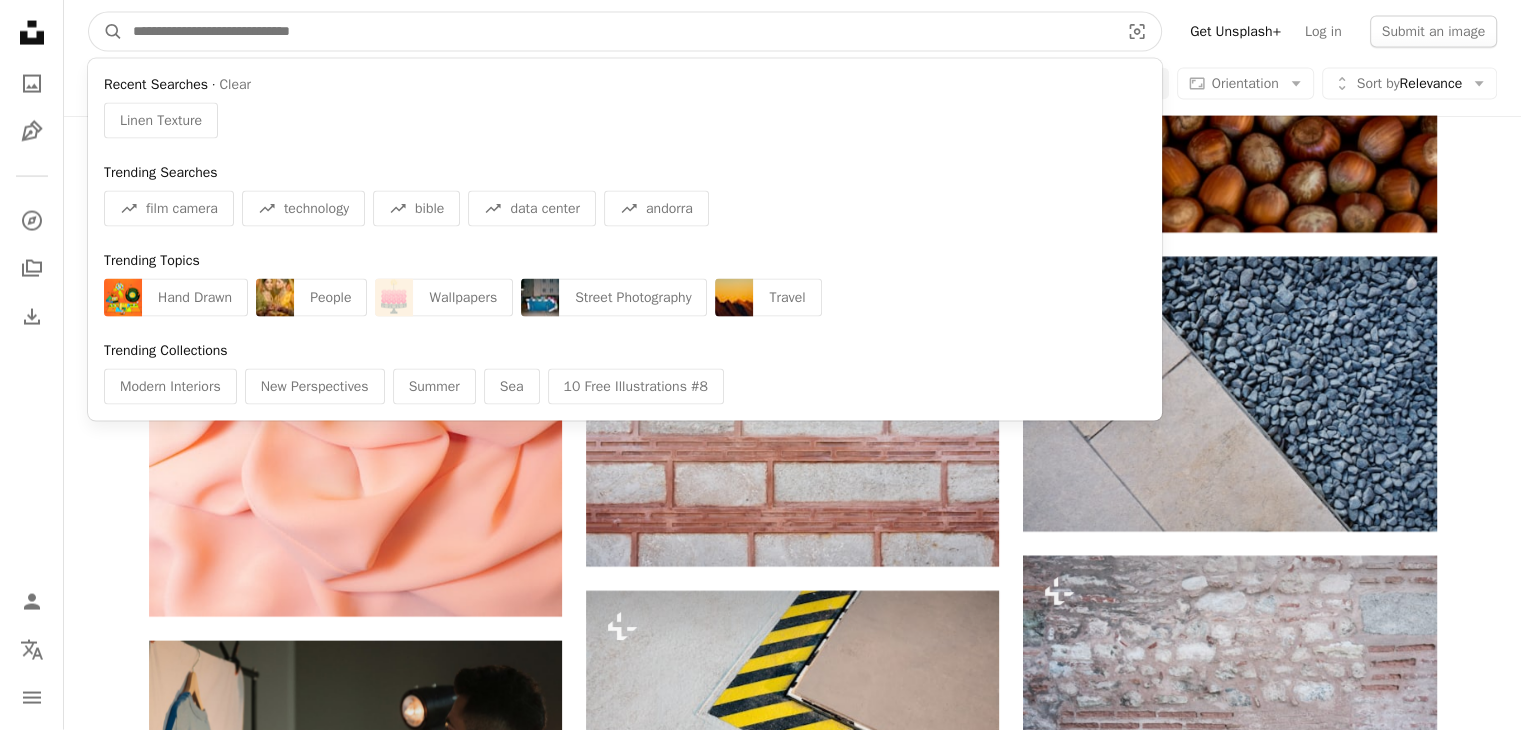 paste on "**********" 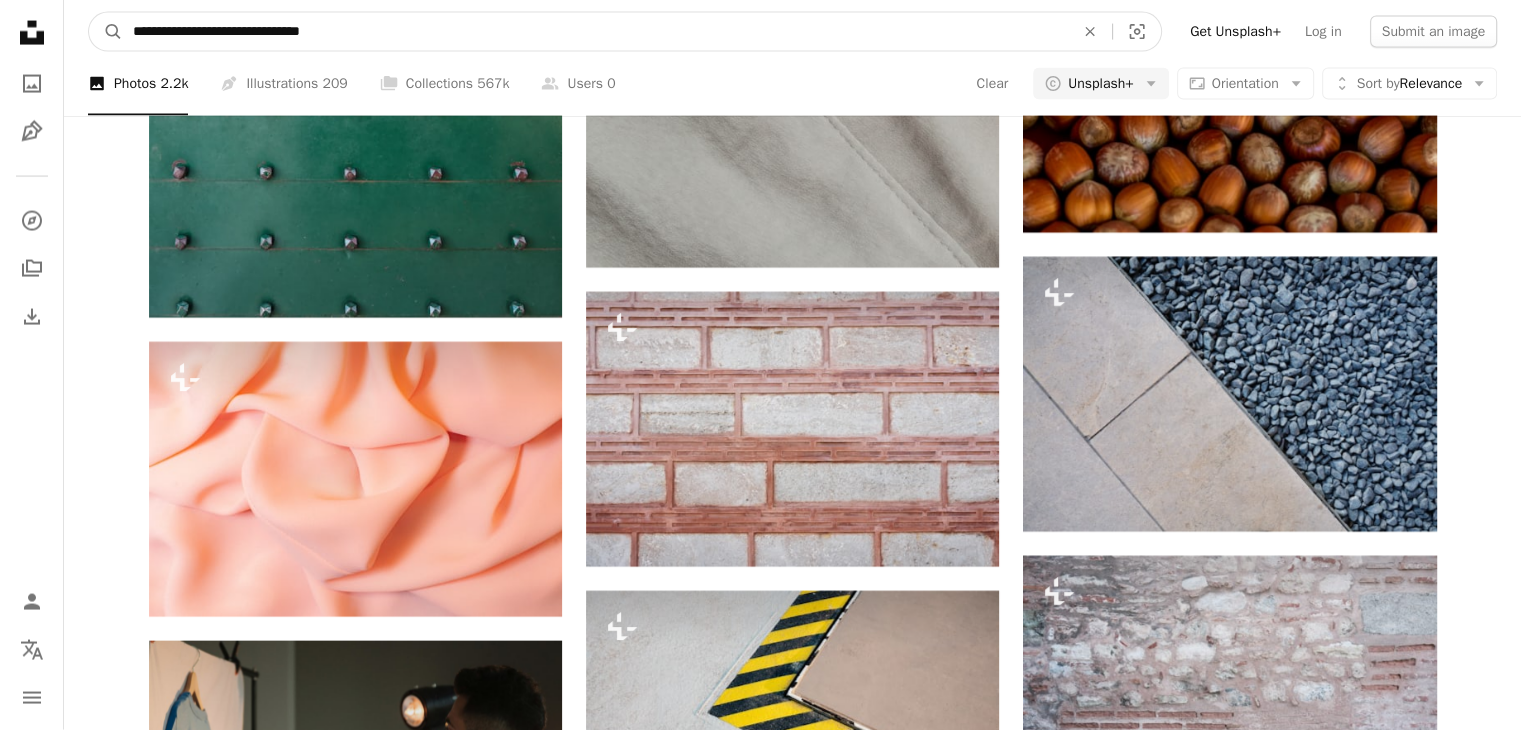 type on "**********" 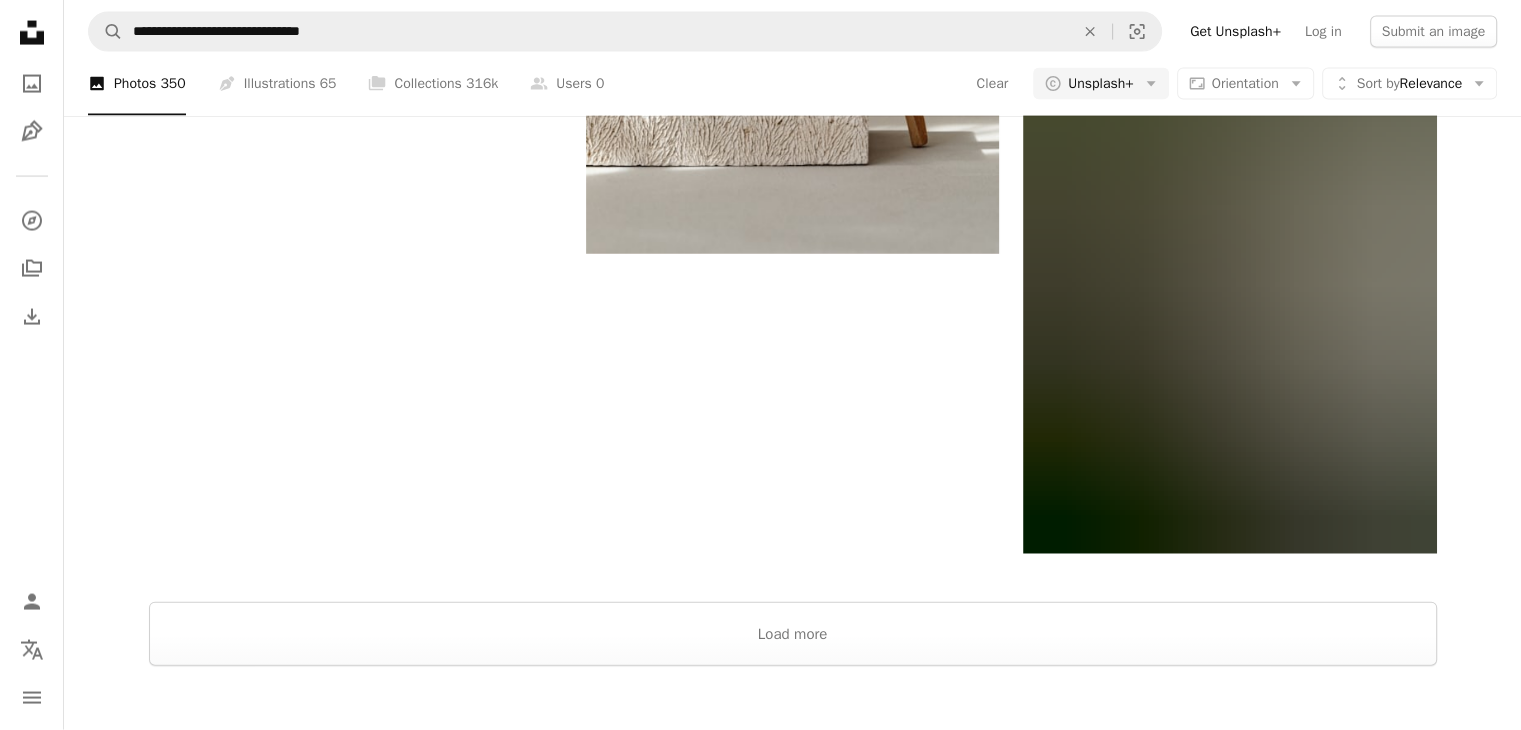 scroll, scrollTop: 4600, scrollLeft: 0, axis: vertical 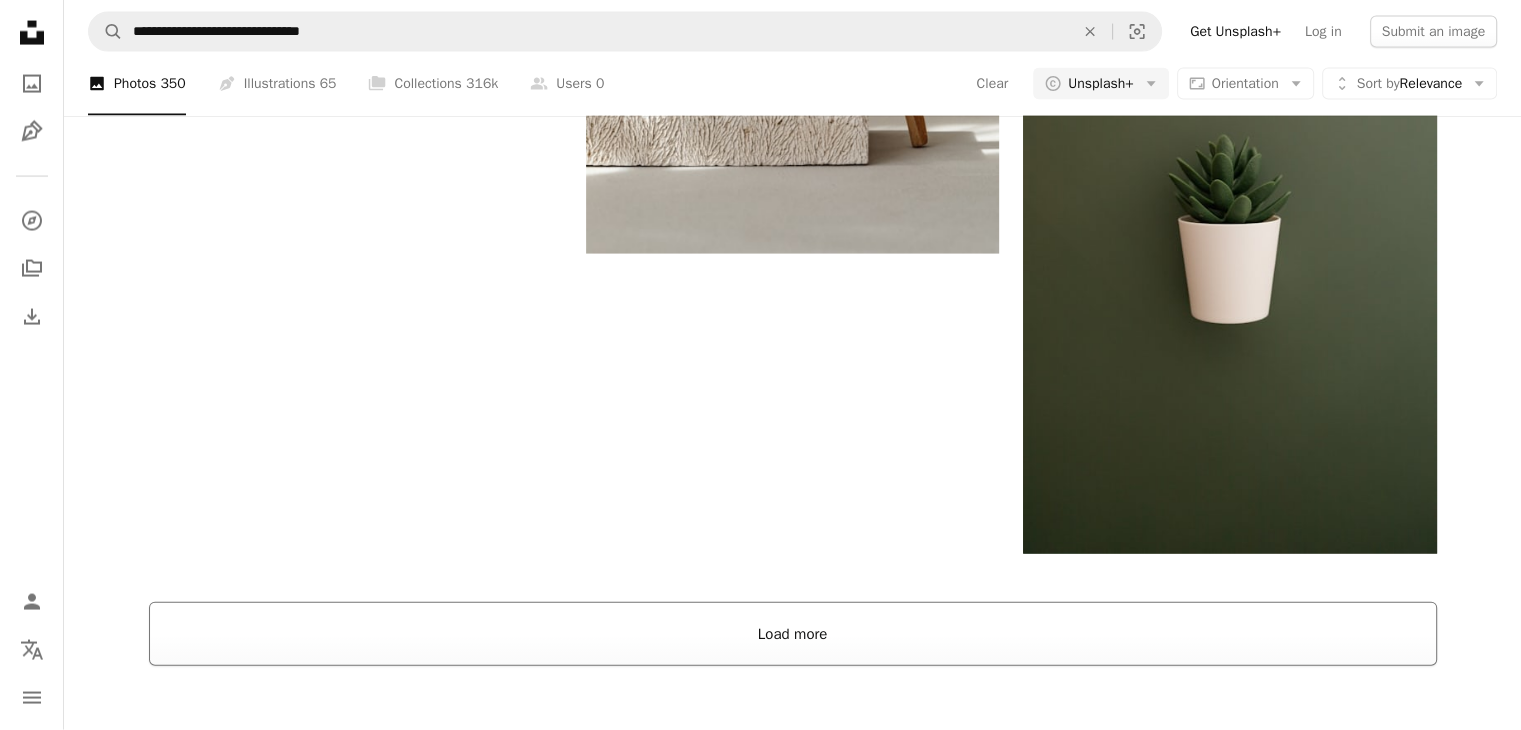 click on "Load more" at bounding box center (793, 634) 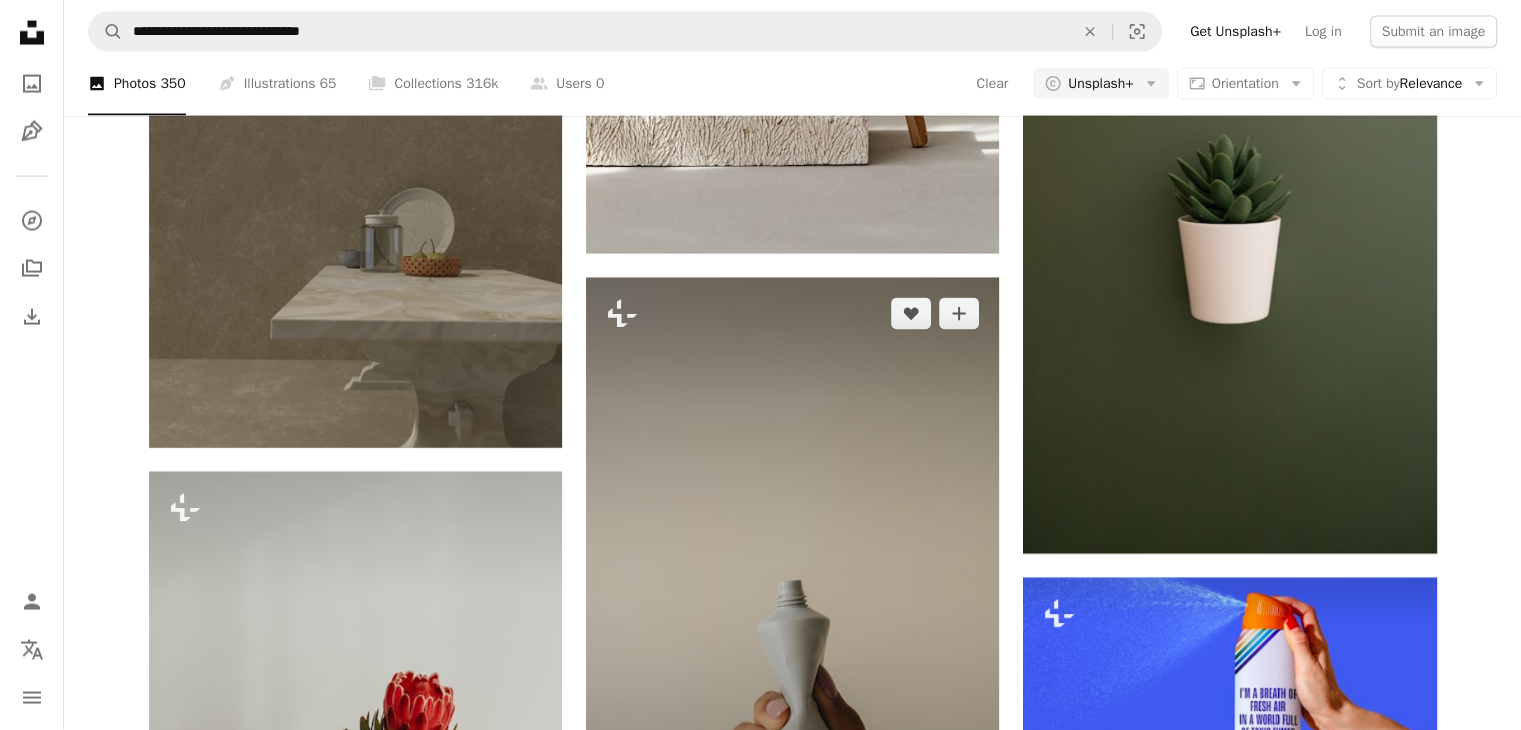 scroll, scrollTop: 10600, scrollLeft: 0, axis: vertical 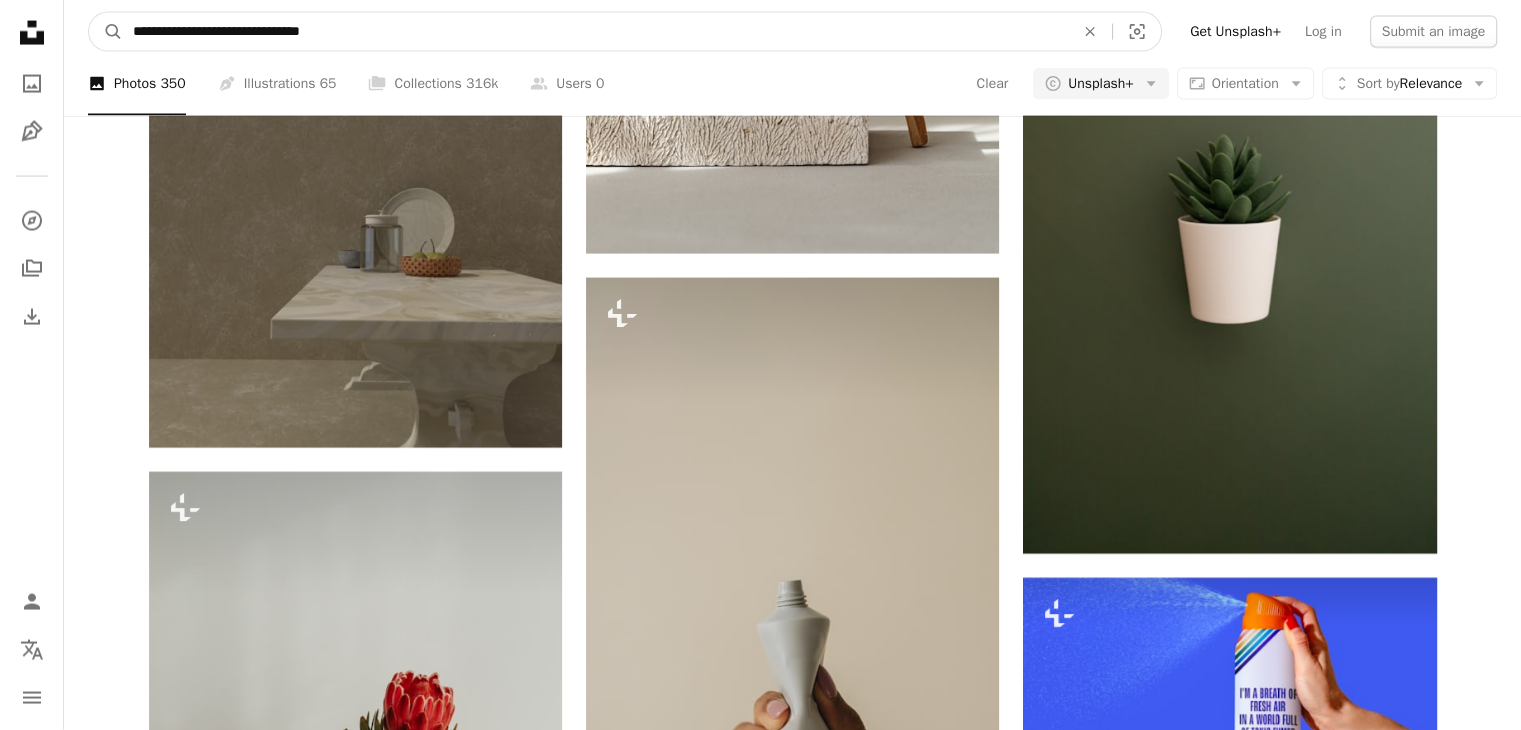 click on "**********" at bounding box center (595, 32) 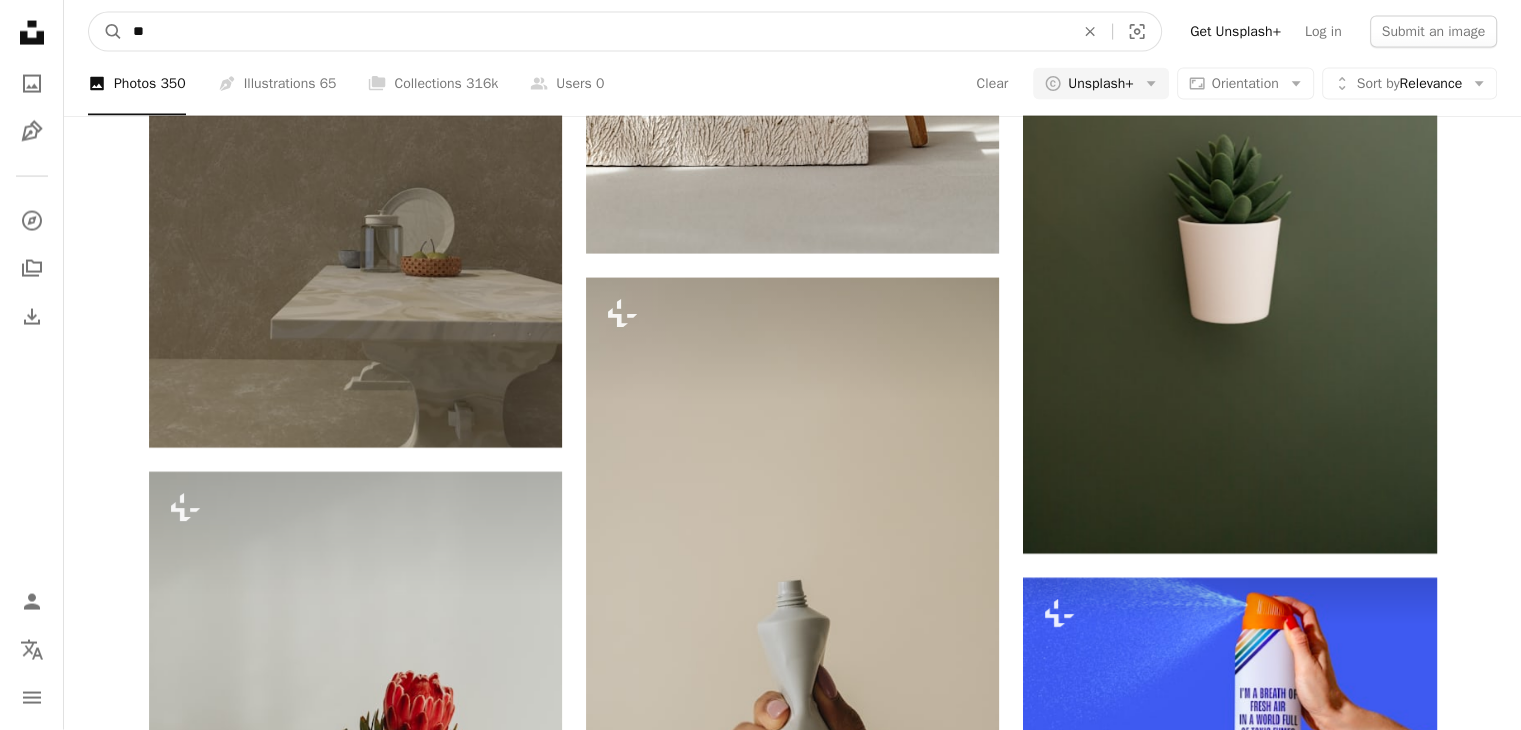 type on "*" 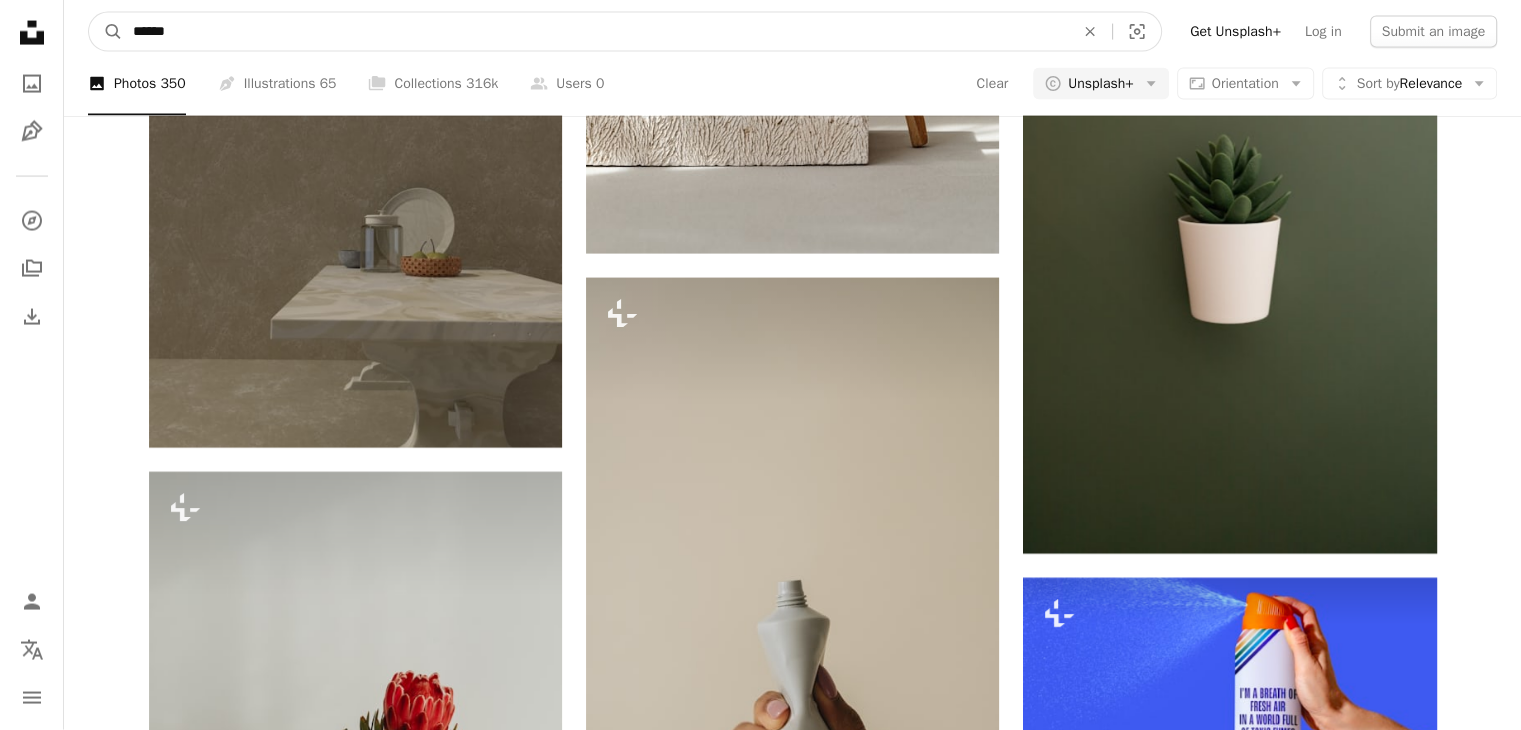 type on "*******" 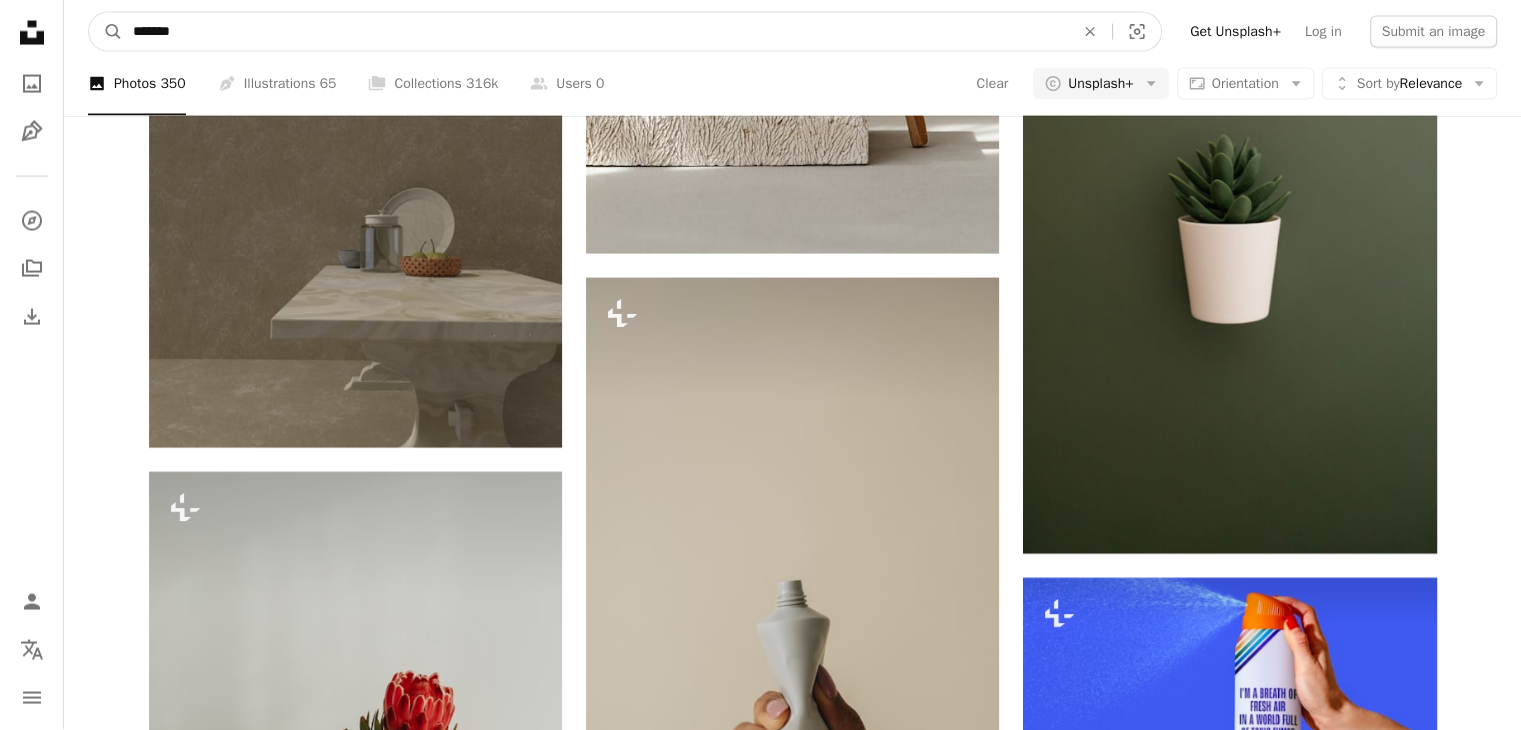 click on "A magnifying glass" at bounding box center [106, 32] 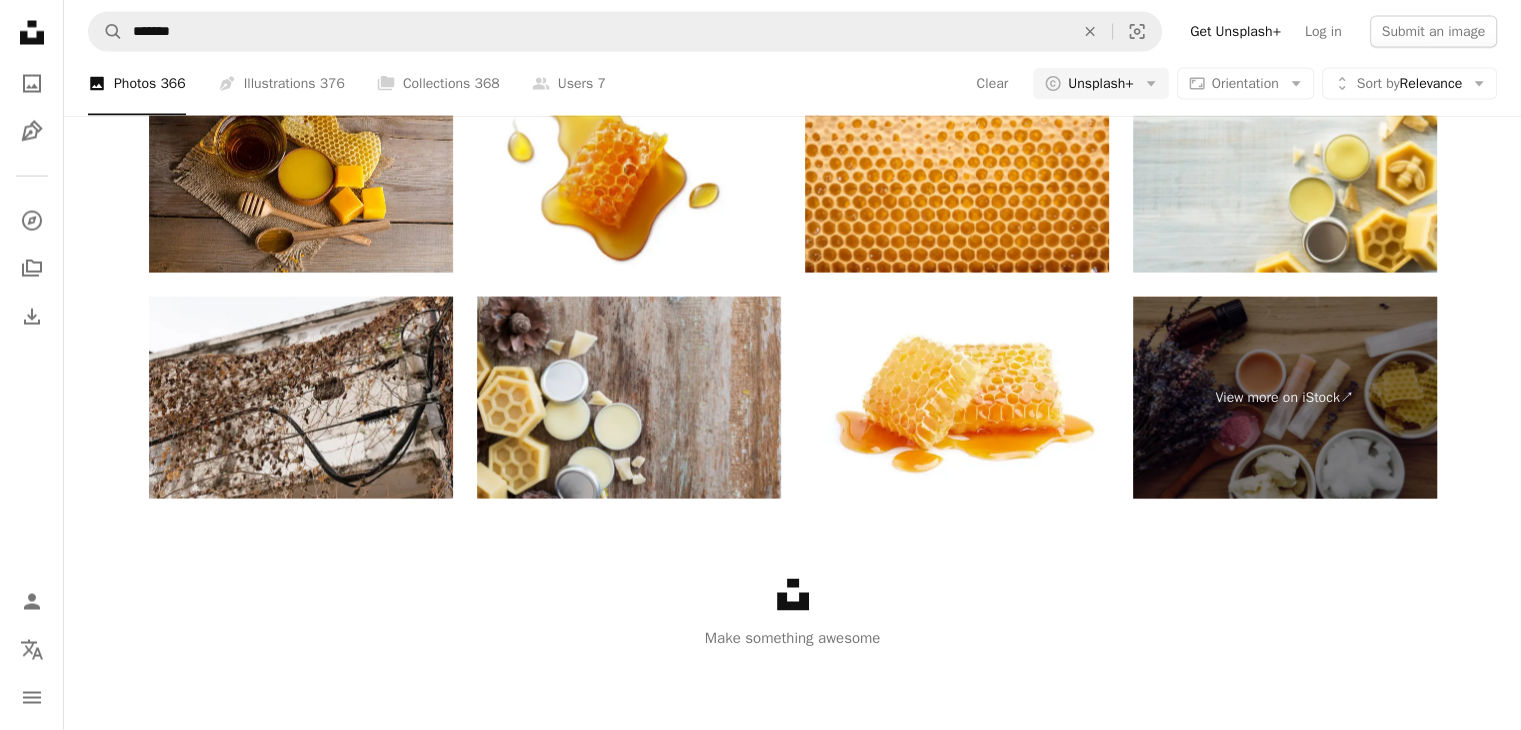scroll, scrollTop: 3200, scrollLeft: 0, axis: vertical 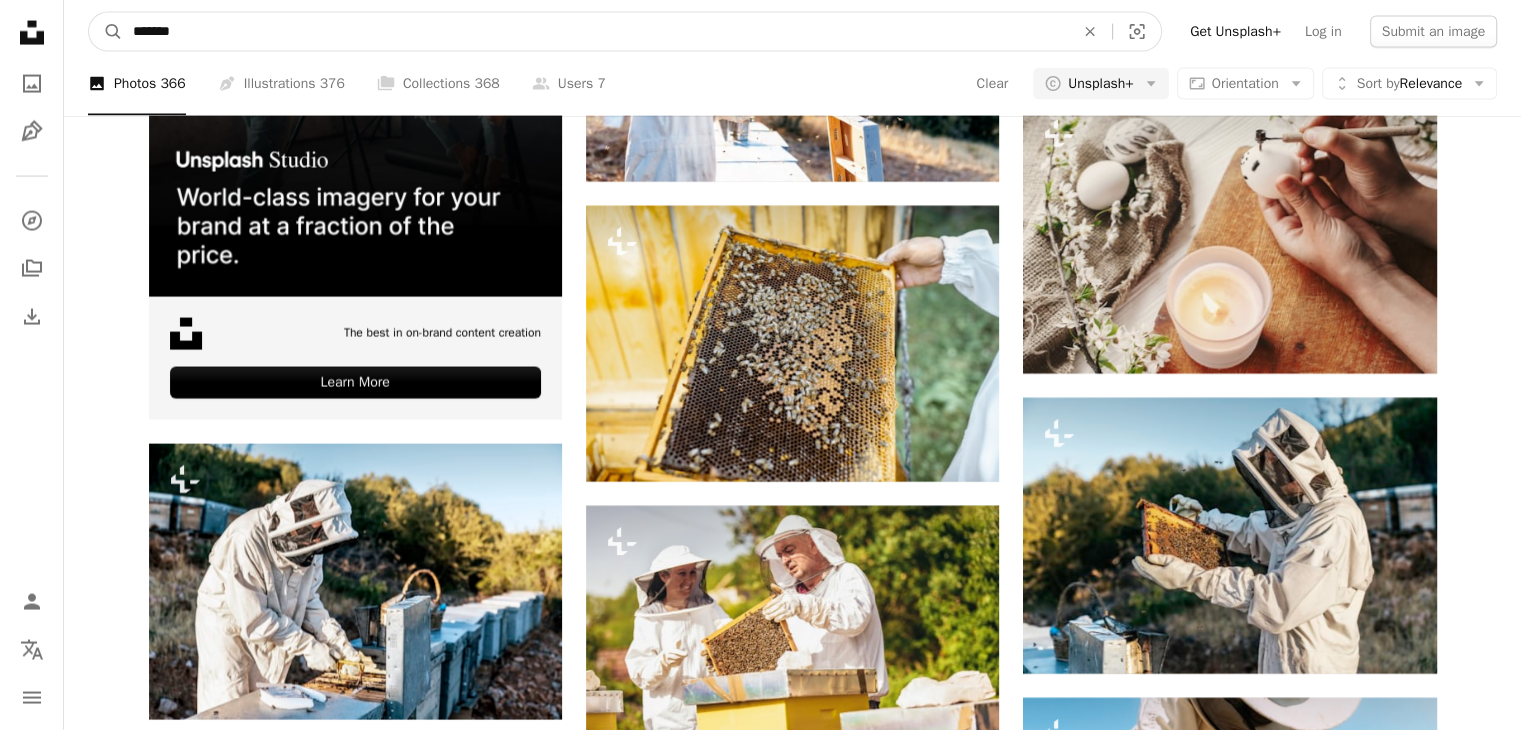 click on "*******" at bounding box center [595, 32] 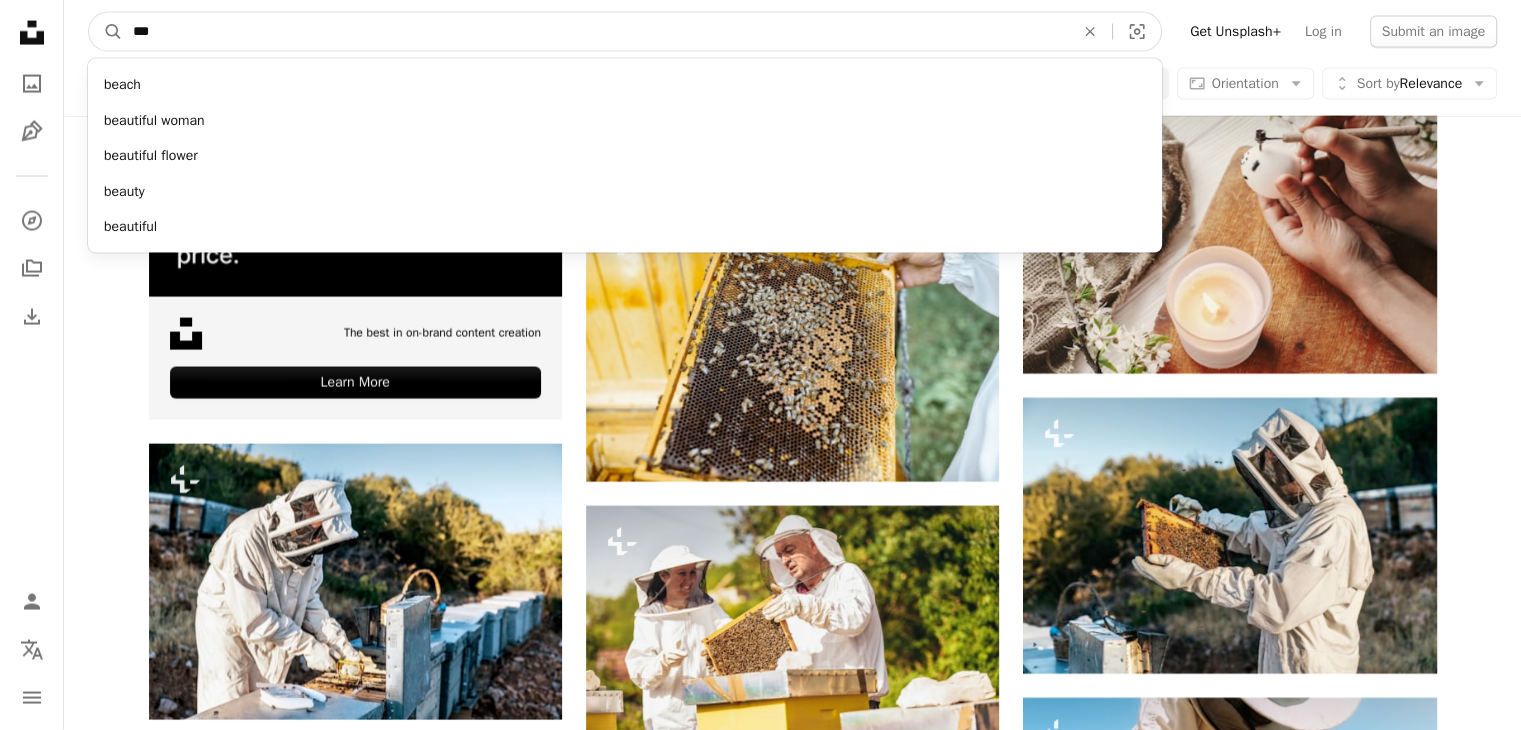 type on "***" 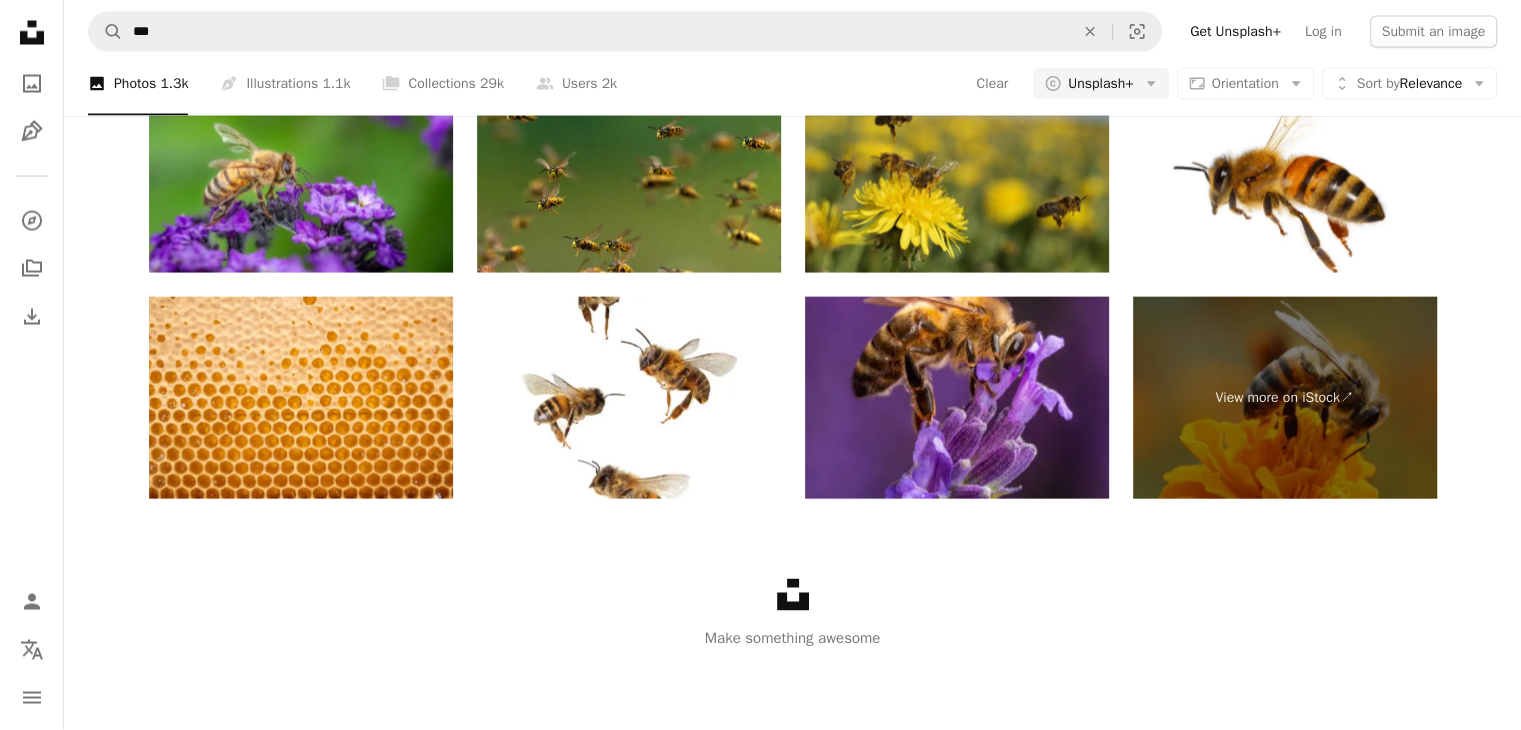 scroll, scrollTop: 3400, scrollLeft: 0, axis: vertical 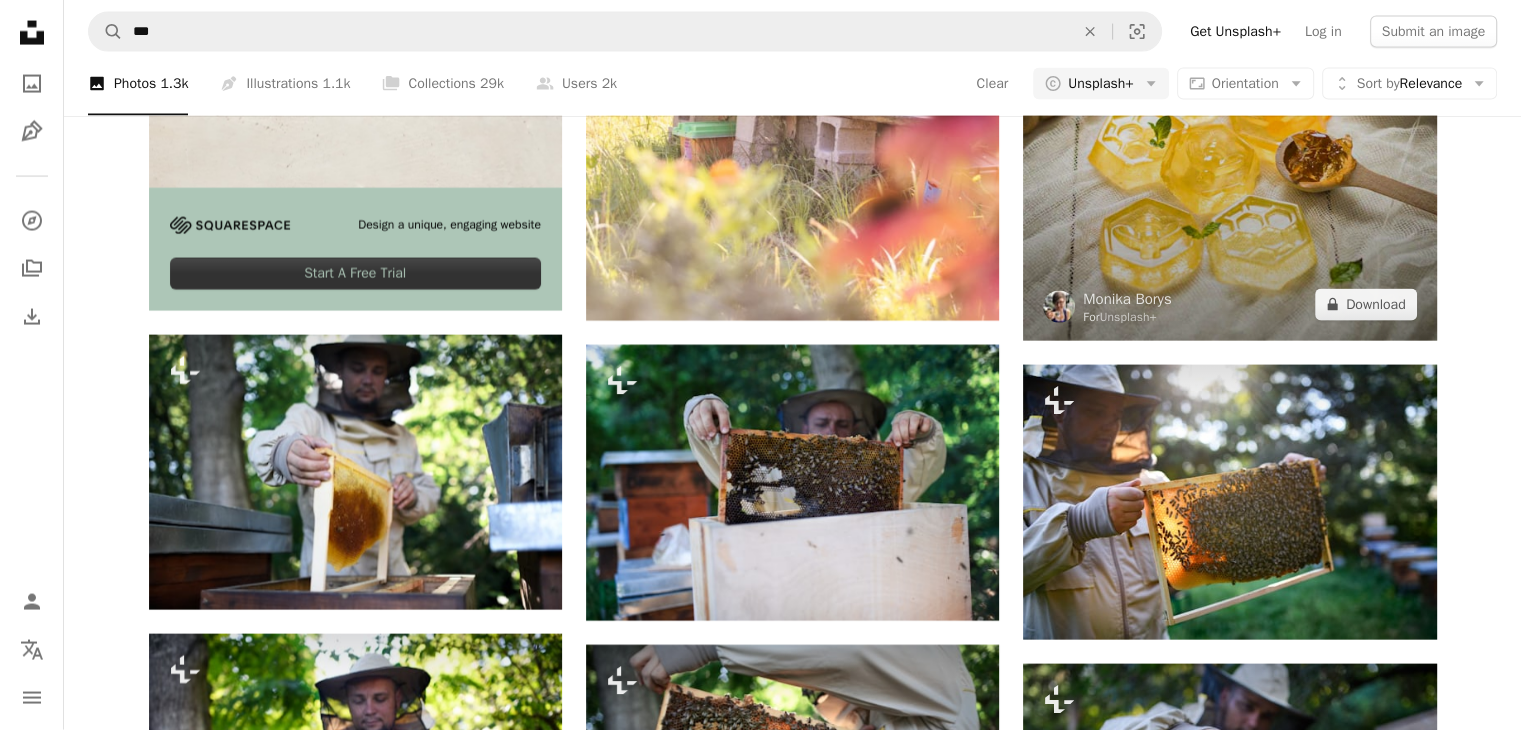 click at bounding box center (1229, 93) 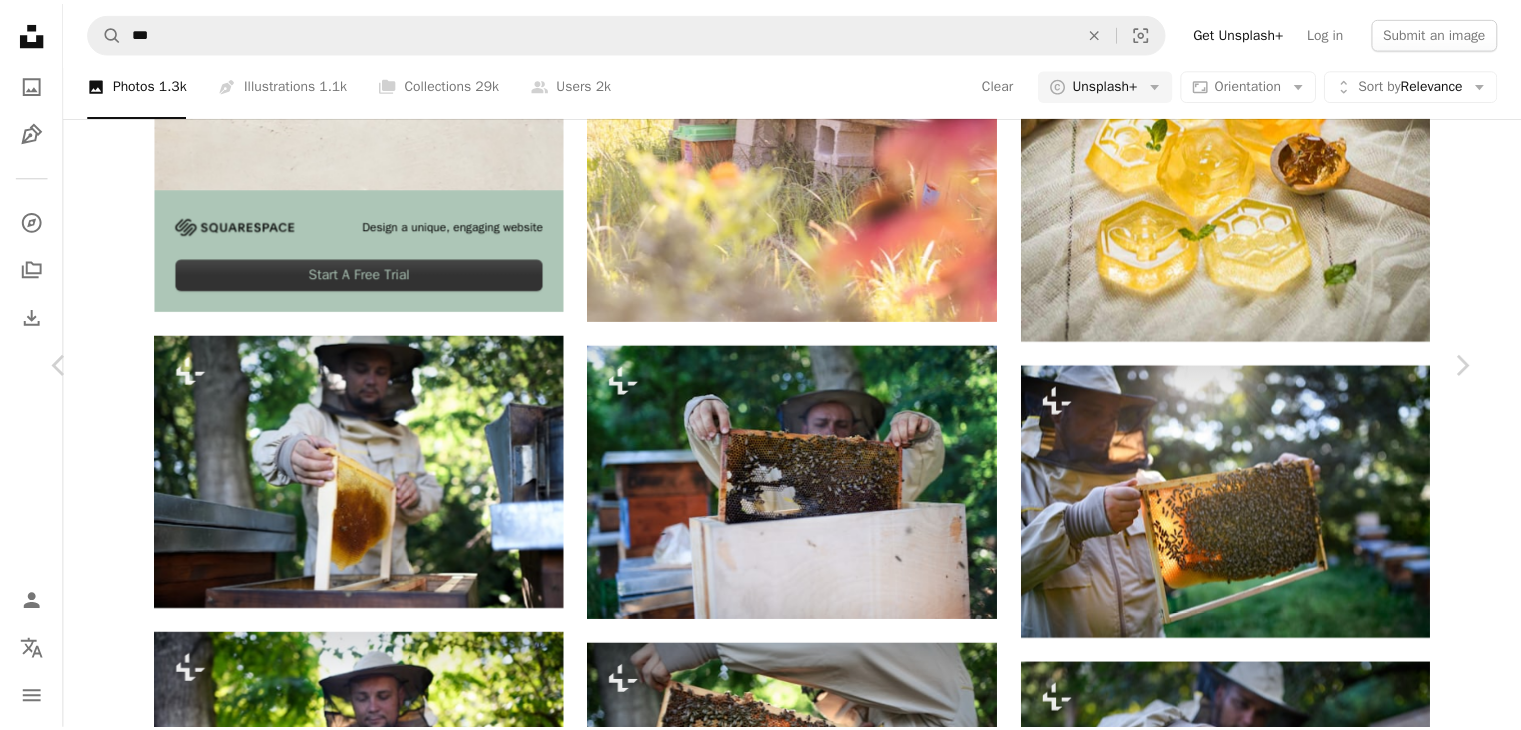 scroll, scrollTop: 5500, scrollLeft: 0, axis: vertical 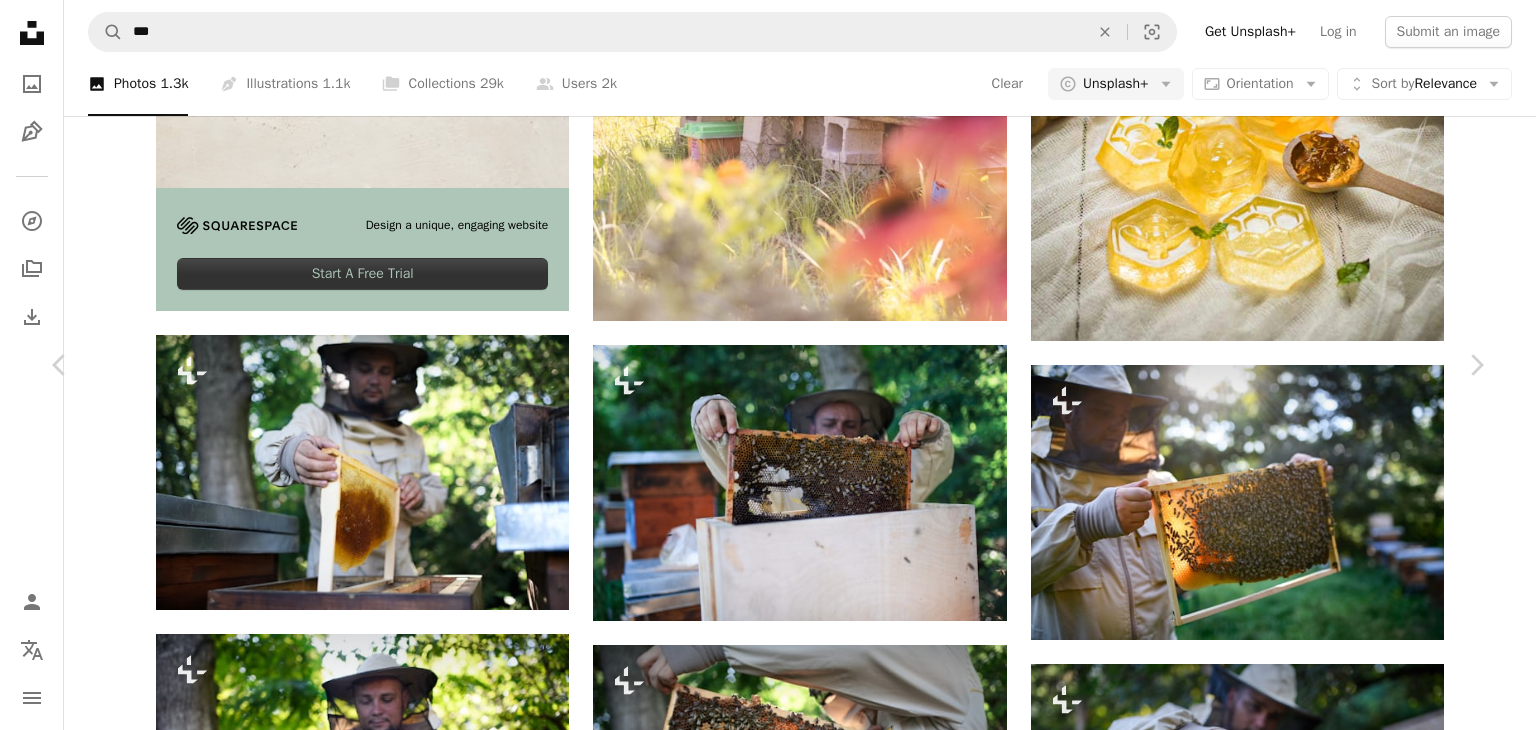 click on "An X shape" at bounding box center [20, 20] 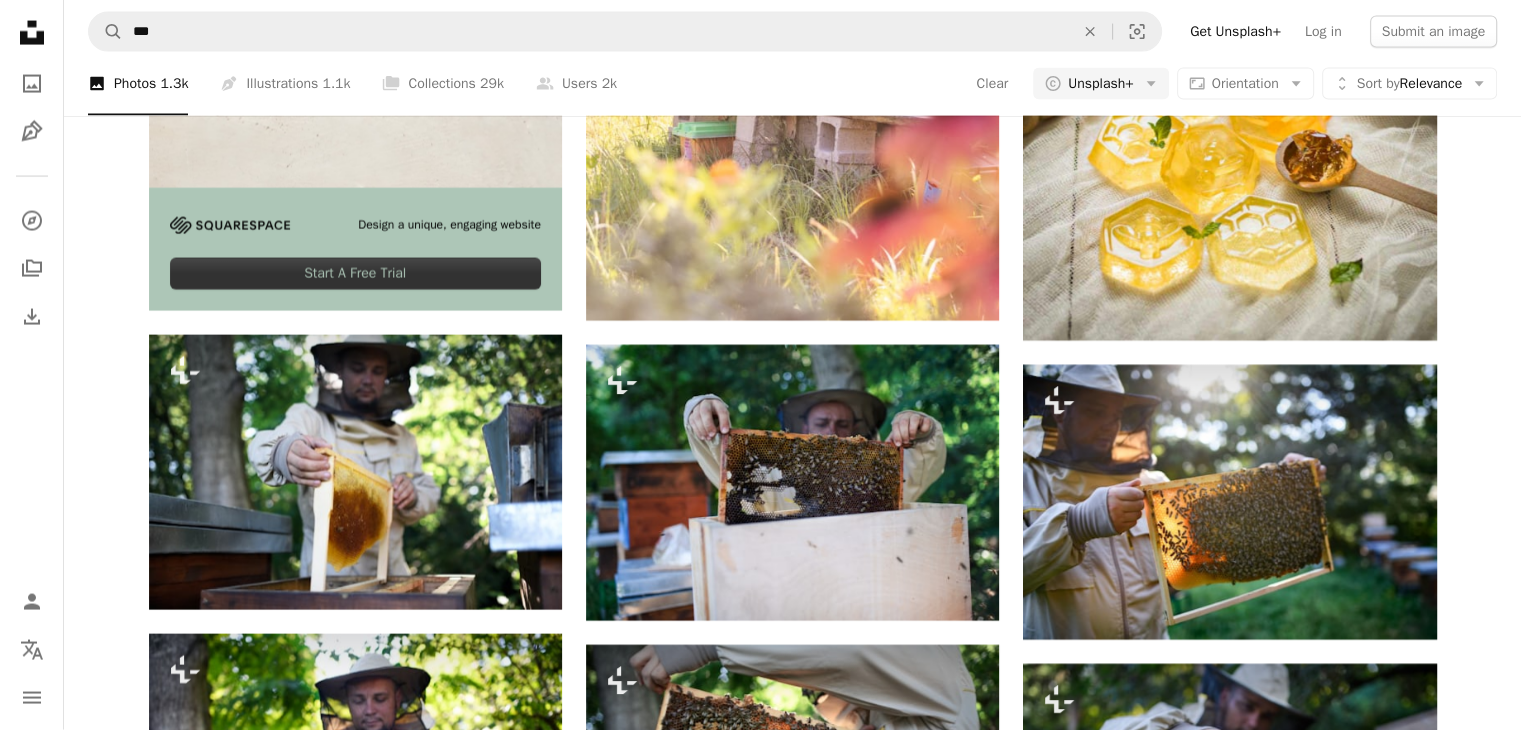 scroll, scrollTop: 3600, scrollLeft: 0, axis: vertical 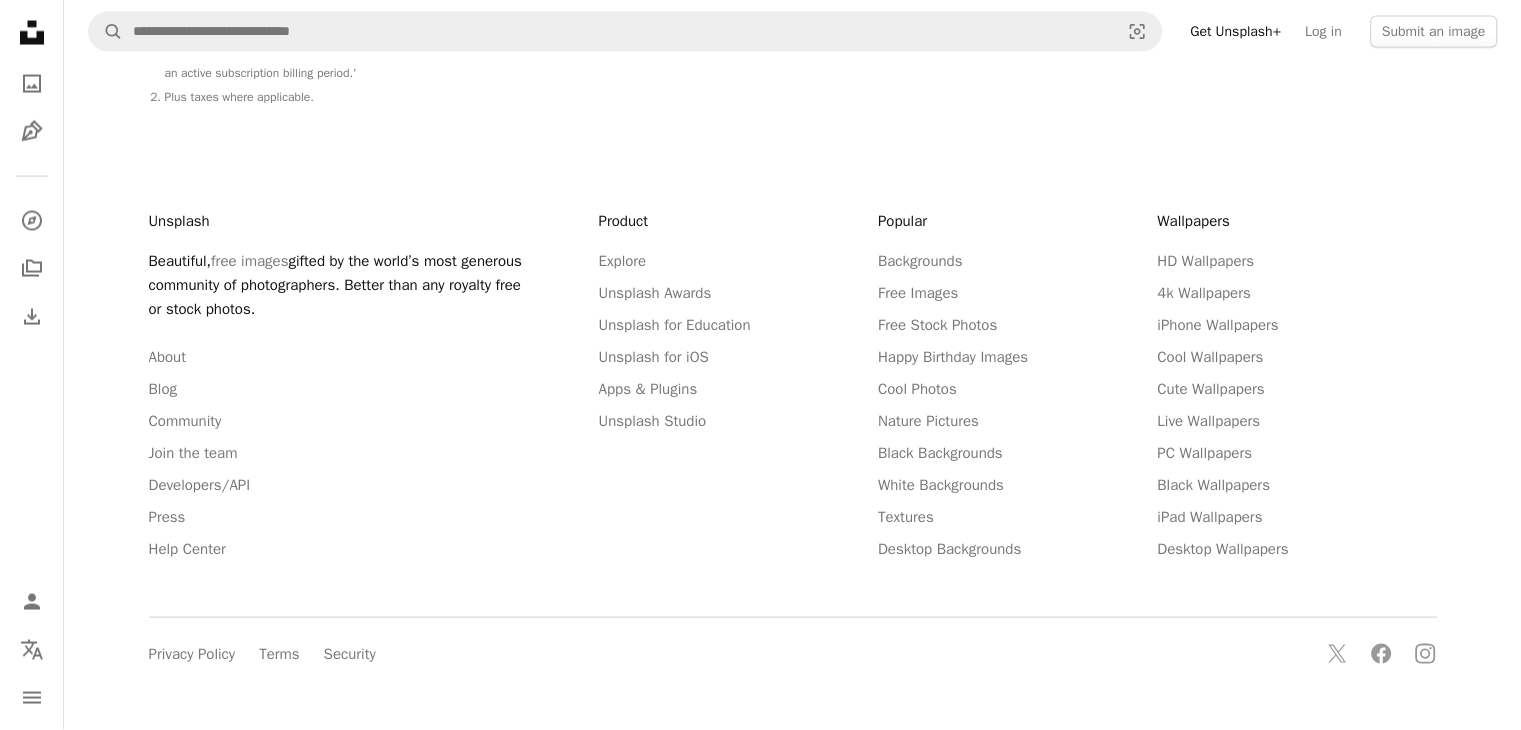 click on "Monthly" at bounding box center [859, -3773] 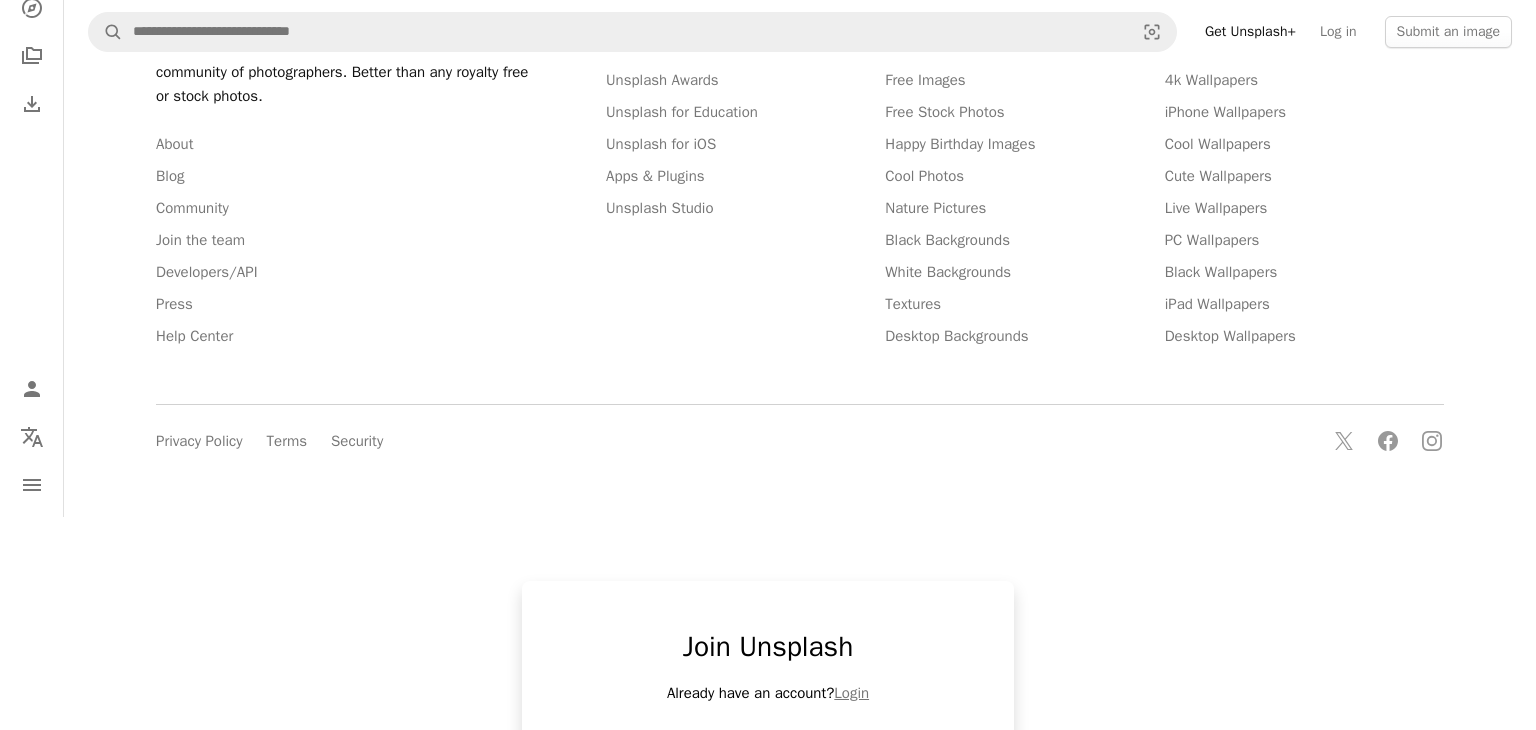 click on "First name" at bounding box center [679, 813] 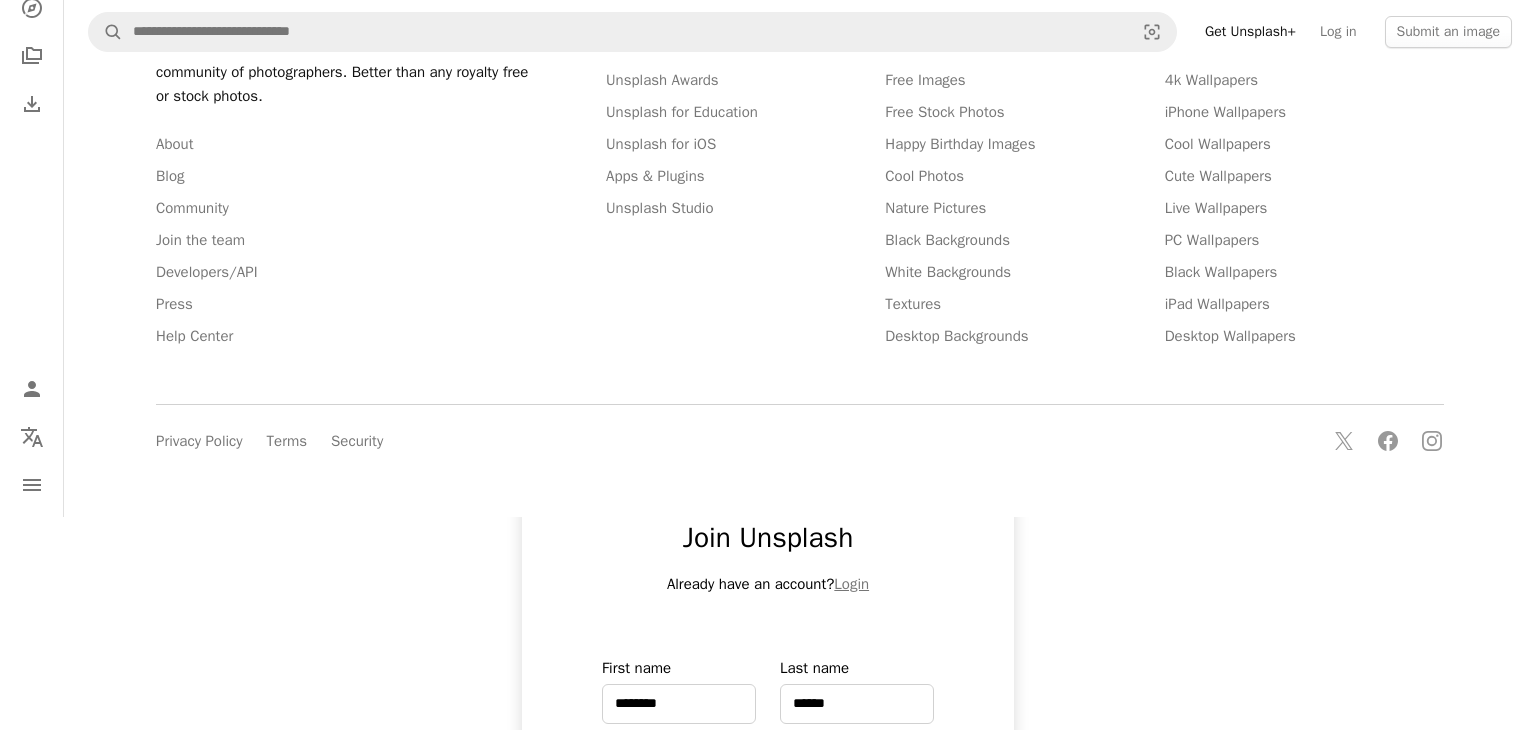 scroll, scrollTop: 111, scrollLeft: 0, axis: vertical 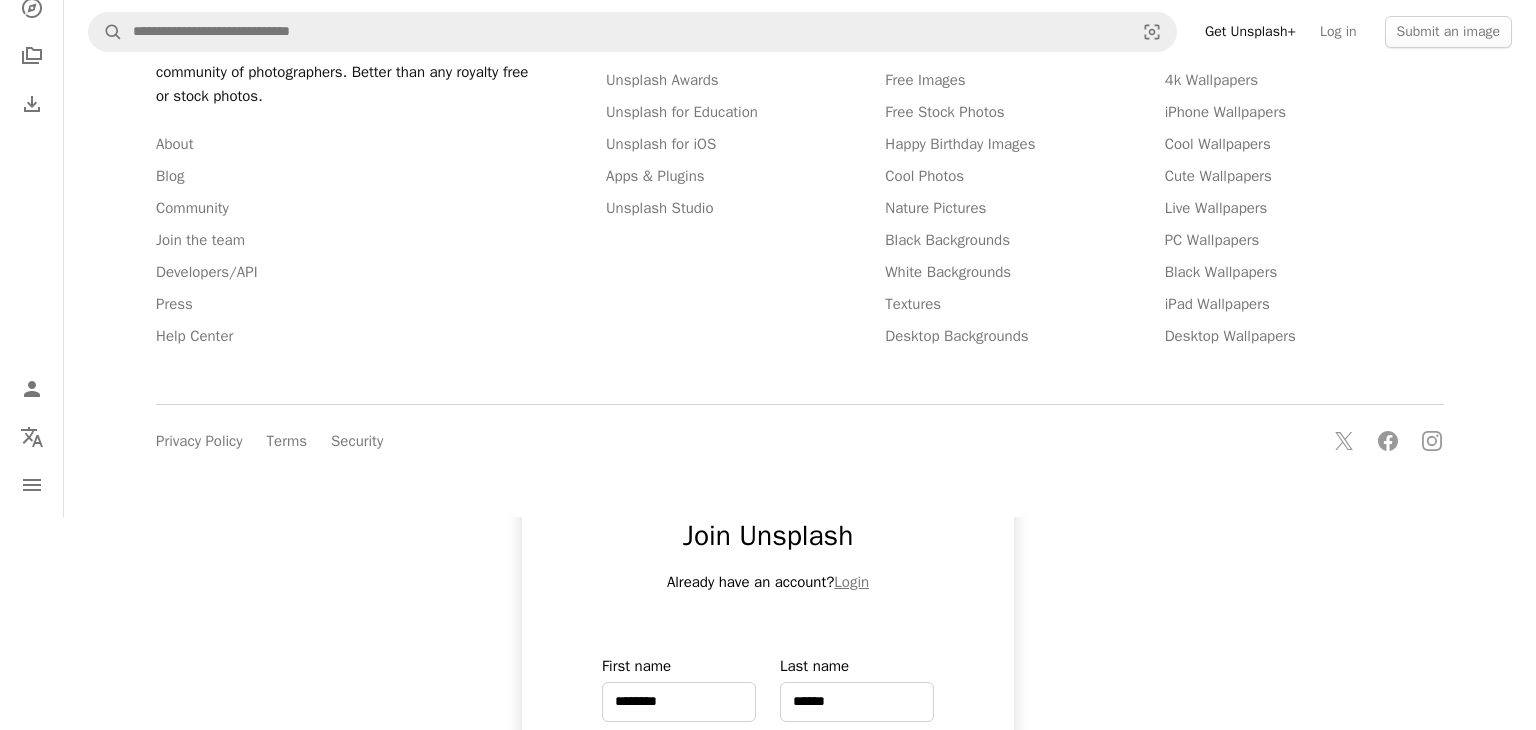 click on "Join" at bounding box center (768, 1133) 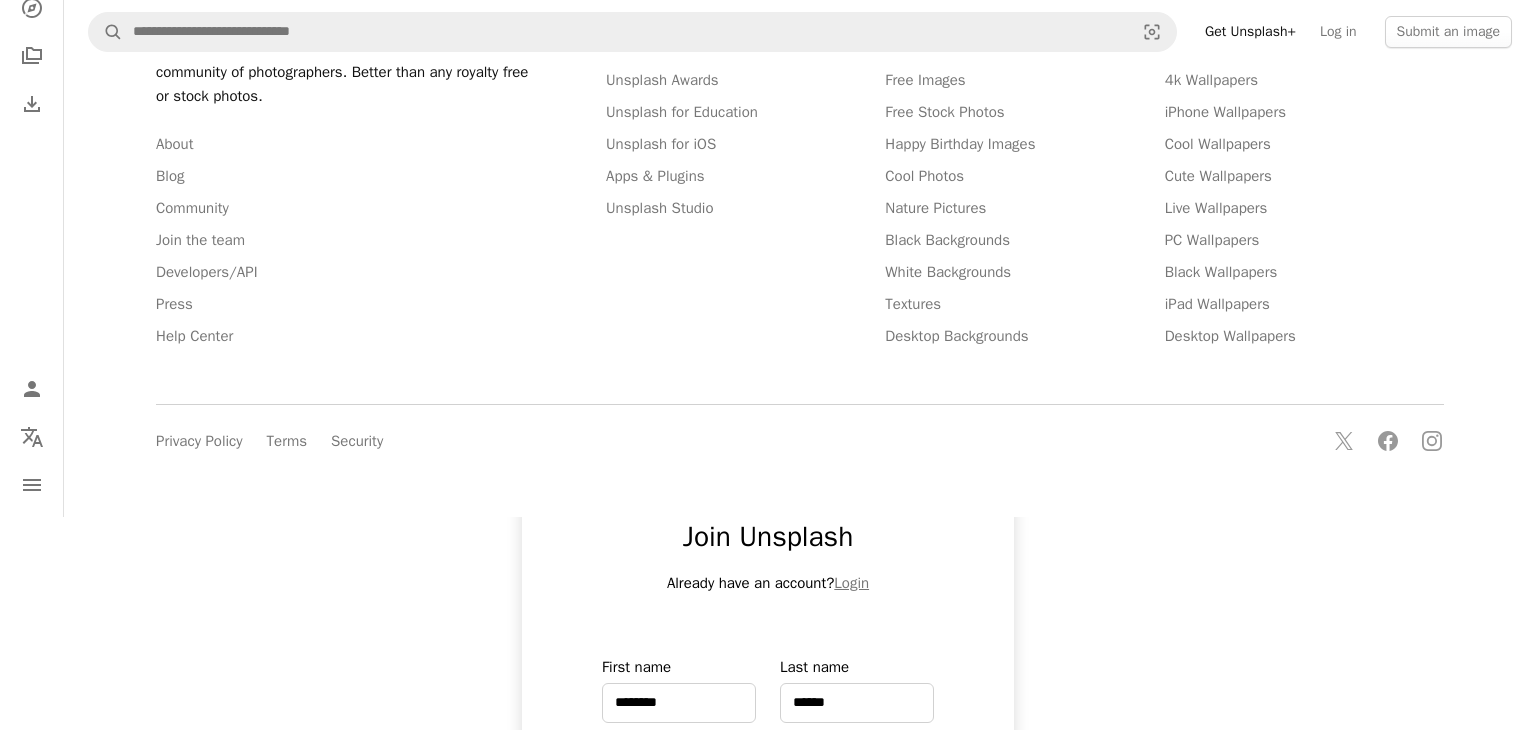 scroll, scrollTop: 111, scrollLeft: 0, axis: vertical 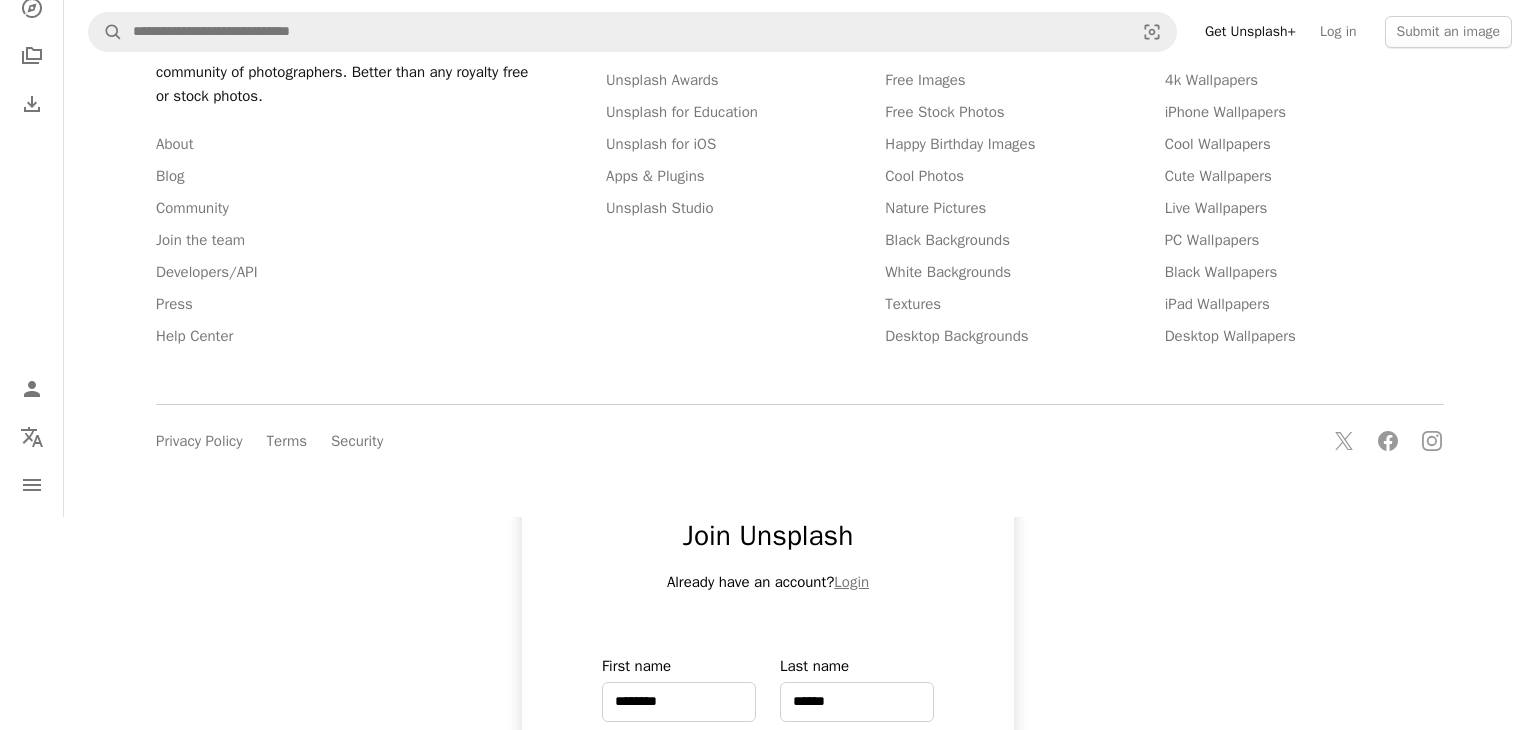 click on "Join" at bounding box center (768, 1133) 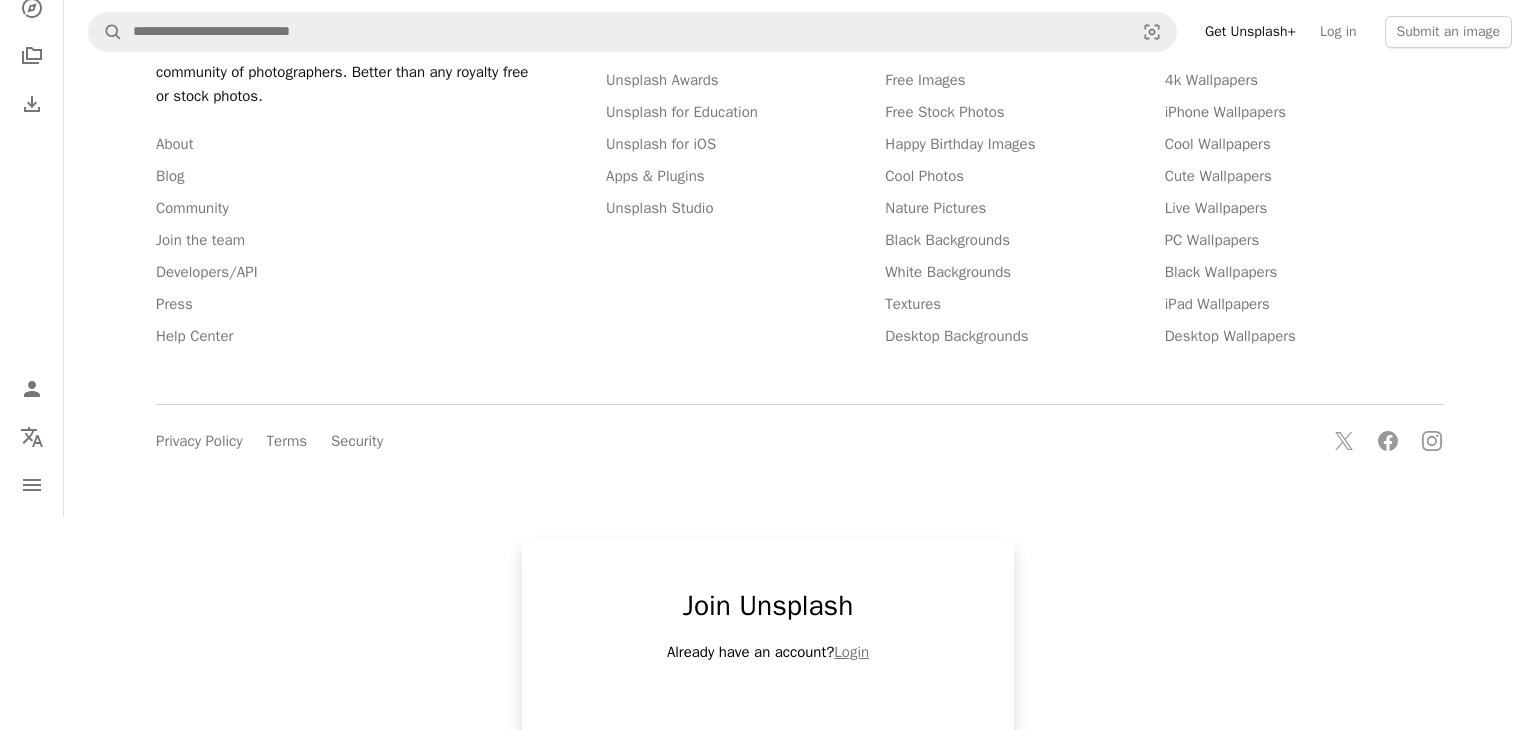 scroll, scrollTop: 11, scrollLeft: 0, axis: vertical 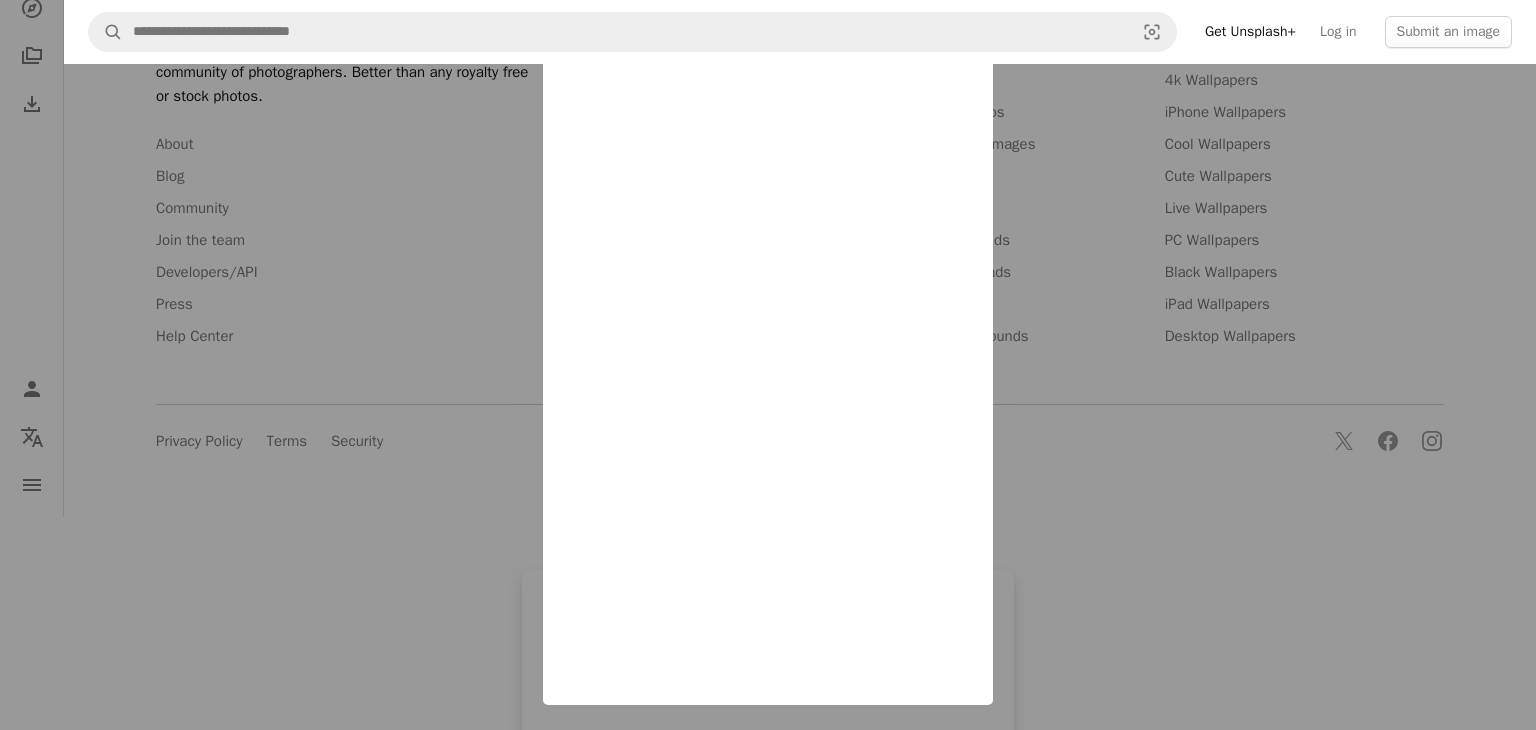 click 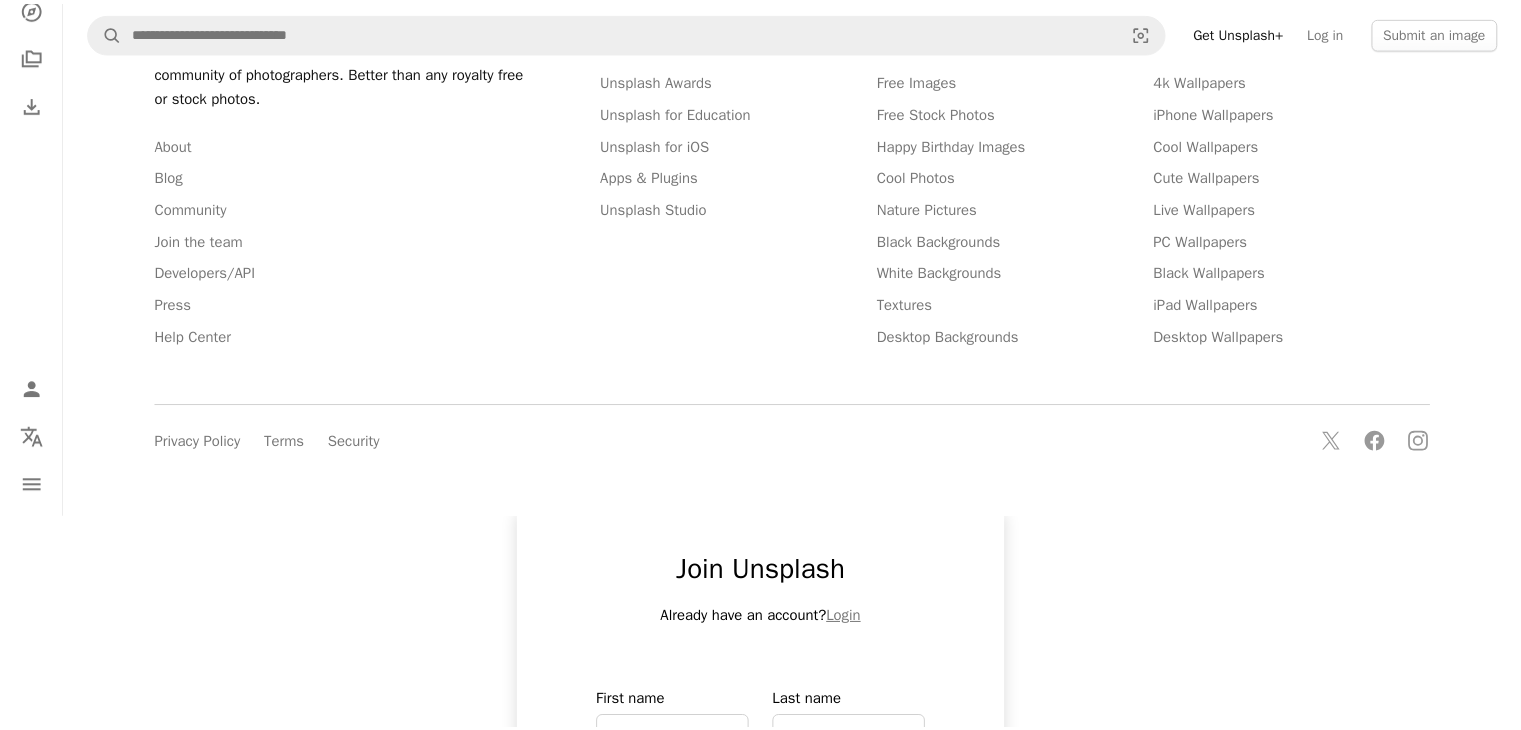 scroll, scrollTop: 111, scrollLeft: 0, axis: vertical 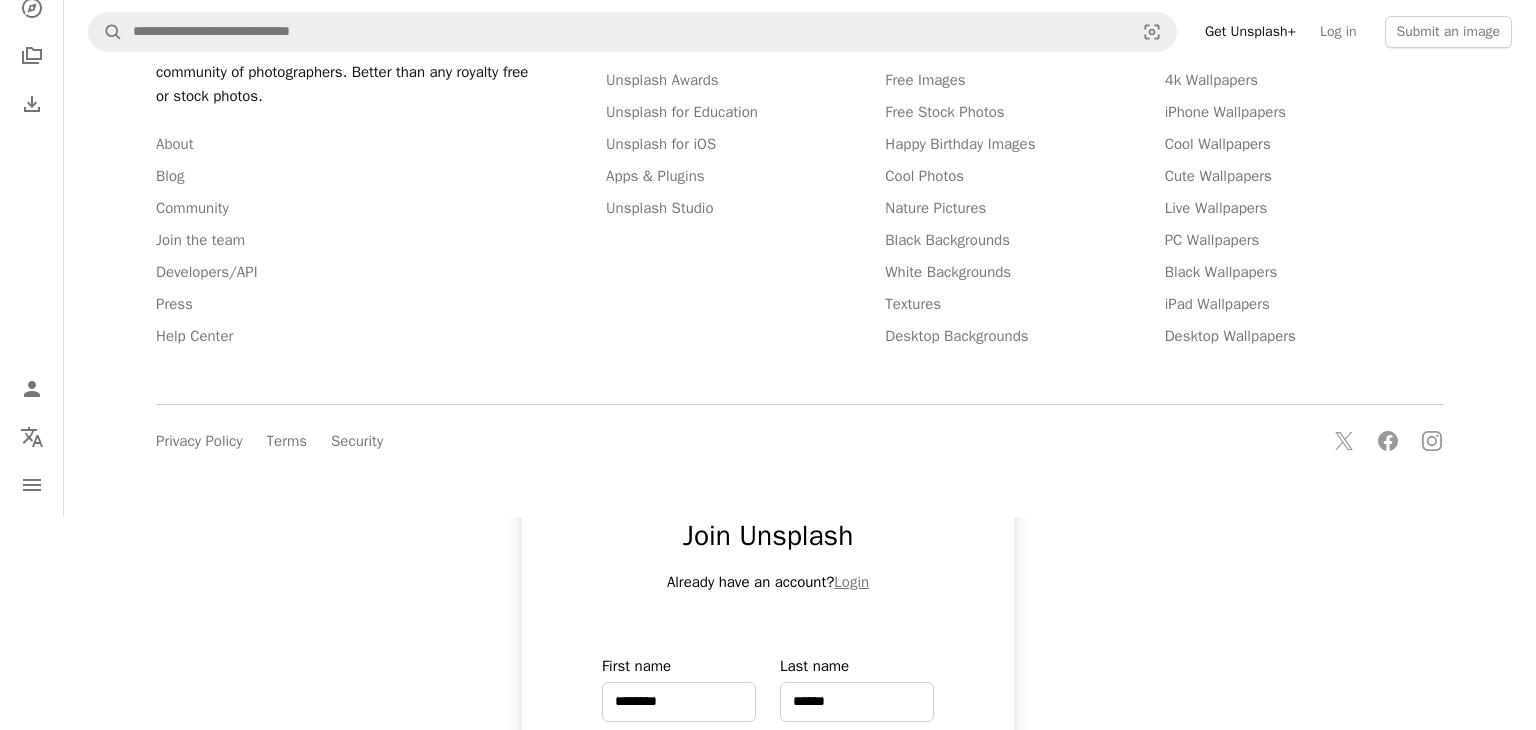 click on "Join" at bounding box center [768, 1133] 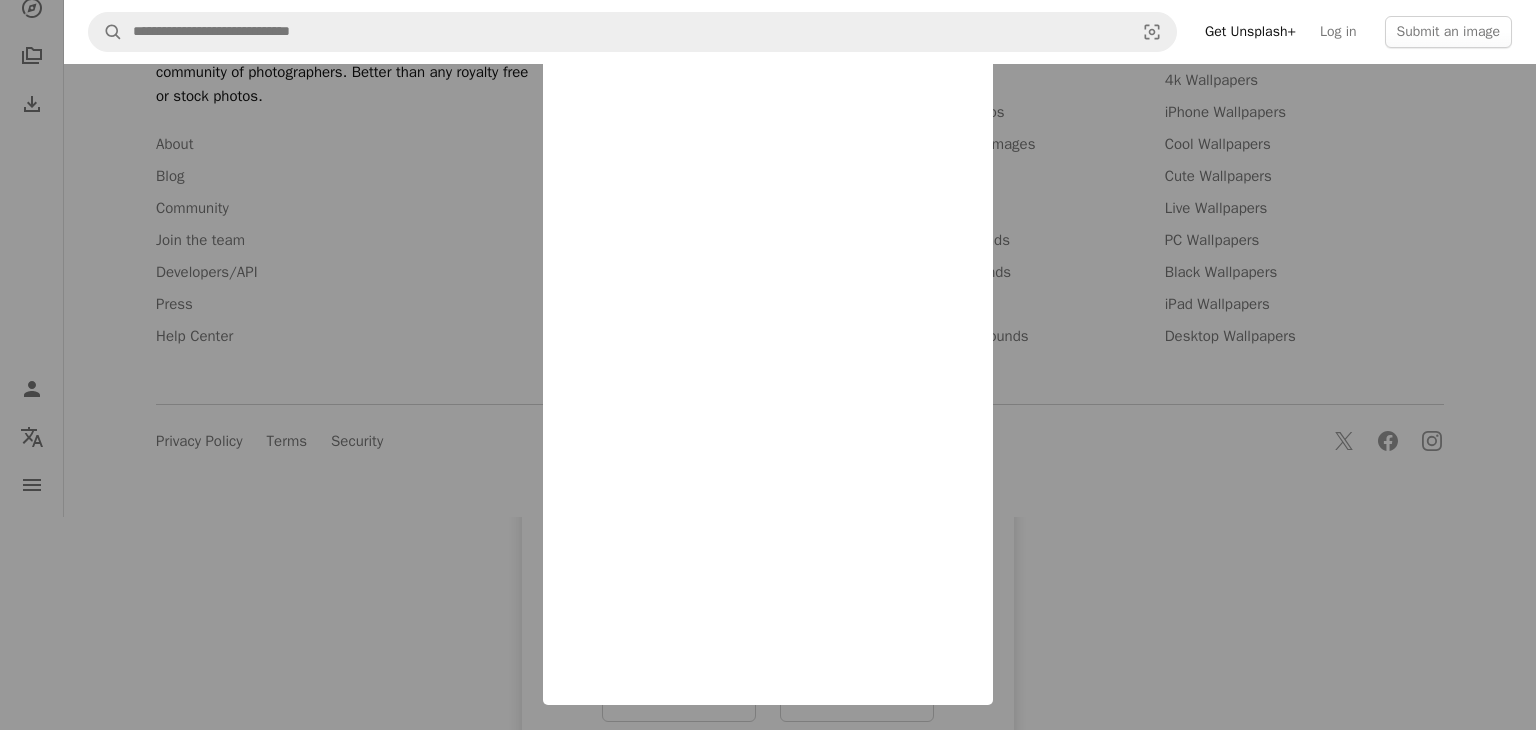 click at bounding box center [768, 365] 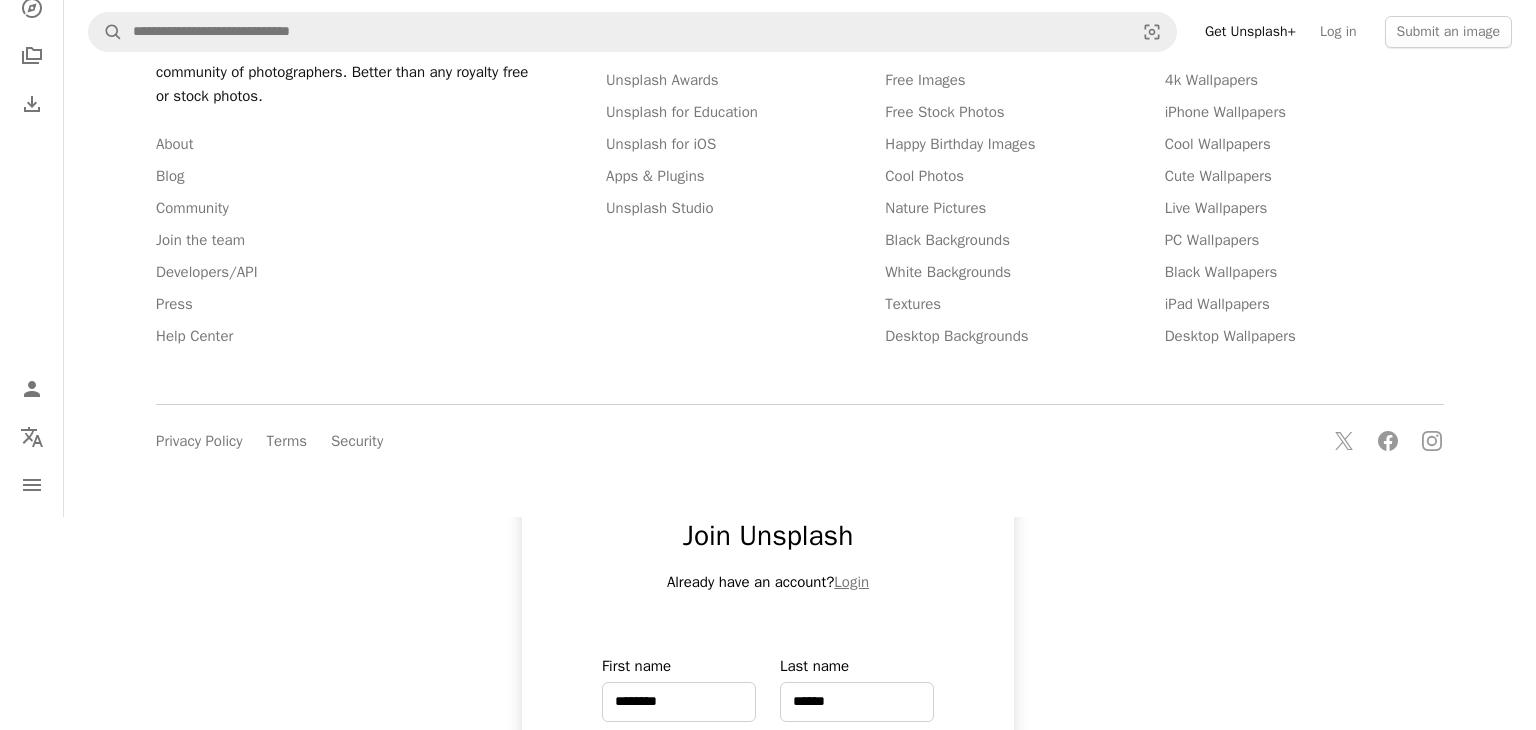click on "An X shape Join Unsplash Already have an account?  Login First name [FIRST] Last name [LAST] Email [EMAIL] Username  (only letters, numbers and underscores) ******** Password  (min. 8 char) Join By joining, you agree to the  Terms  and  Privacy Policy ." at bounding box center (768, 882) 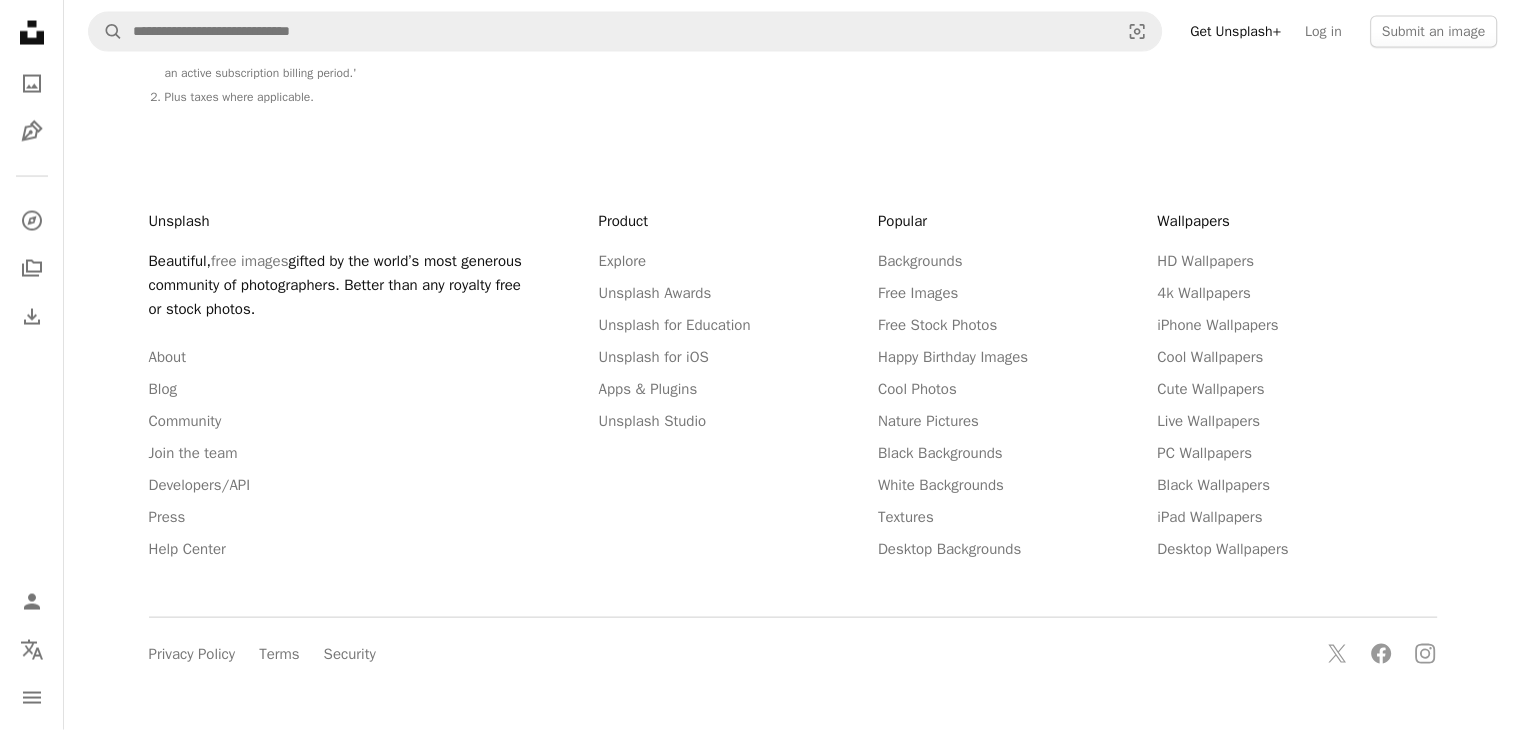 click on "Limited Launch Special 1 $12   $10 USD per month 2 Switch to yearly  to get  66%  off A plus sign Members-only content added monthly A plus sign Unlimited royalty-free downloads A plus sign Illustrations  New A plus sign Enhanced legal protections A plus sign Ad-free experience A plus sign Priority support Get  Unsplash+ A checkmark Renews automatically A checkmark Cancel anytime" at bounding box center [793, -3440] 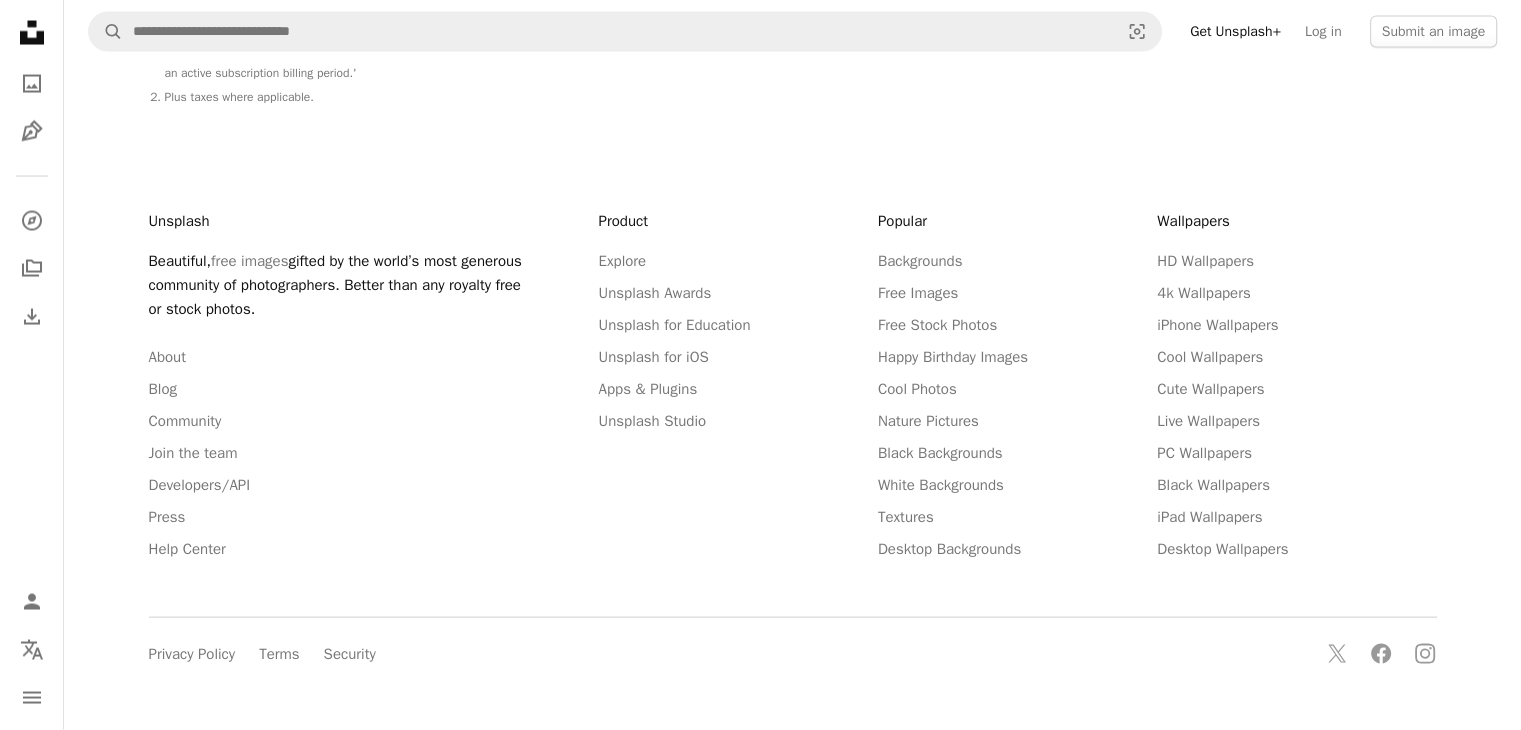 scroll, scrollTop: 3100, scrollLeft: 0, axis: vertical 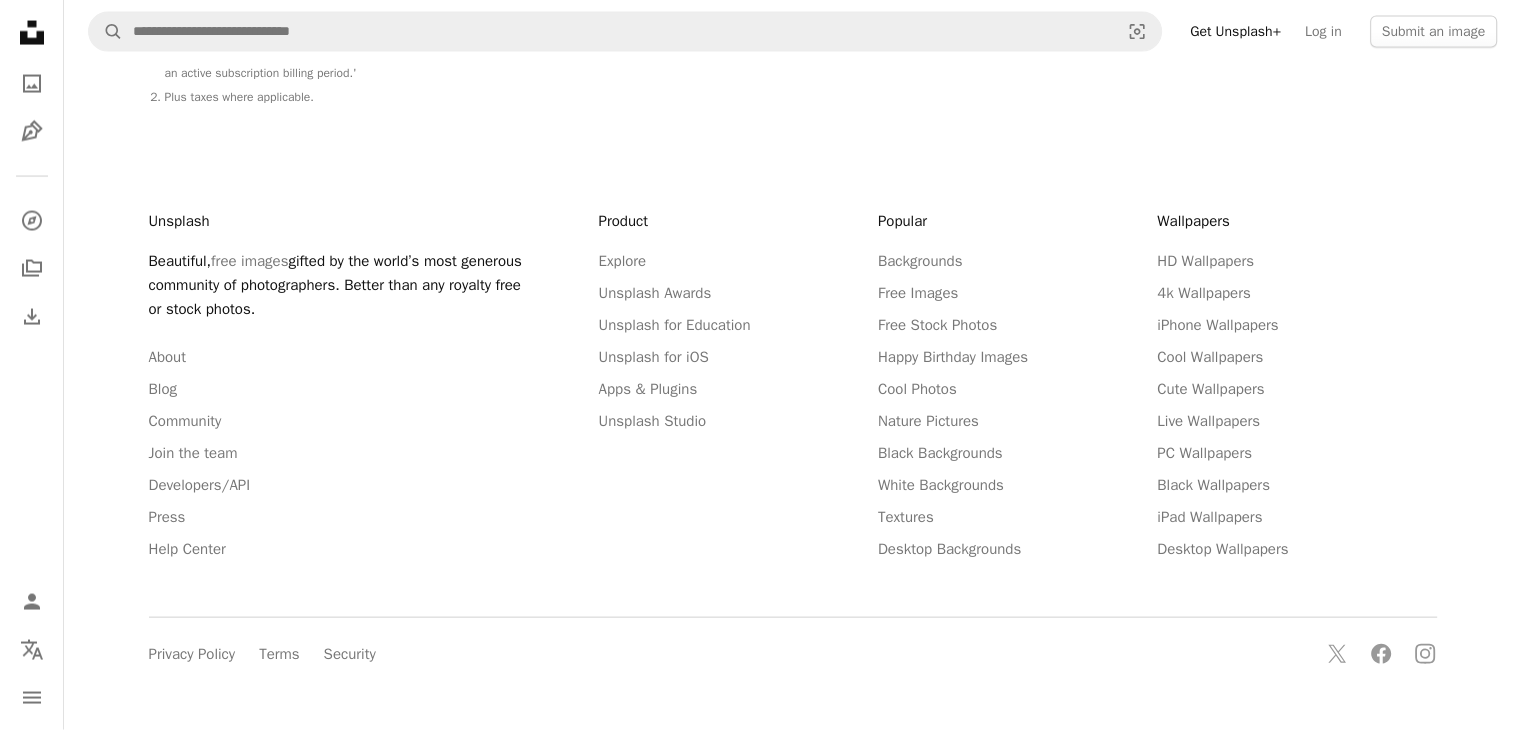 click on "Can I pause, deactivate or reactivate my subscription? Chevron down" at bounding box center [1133, -567] 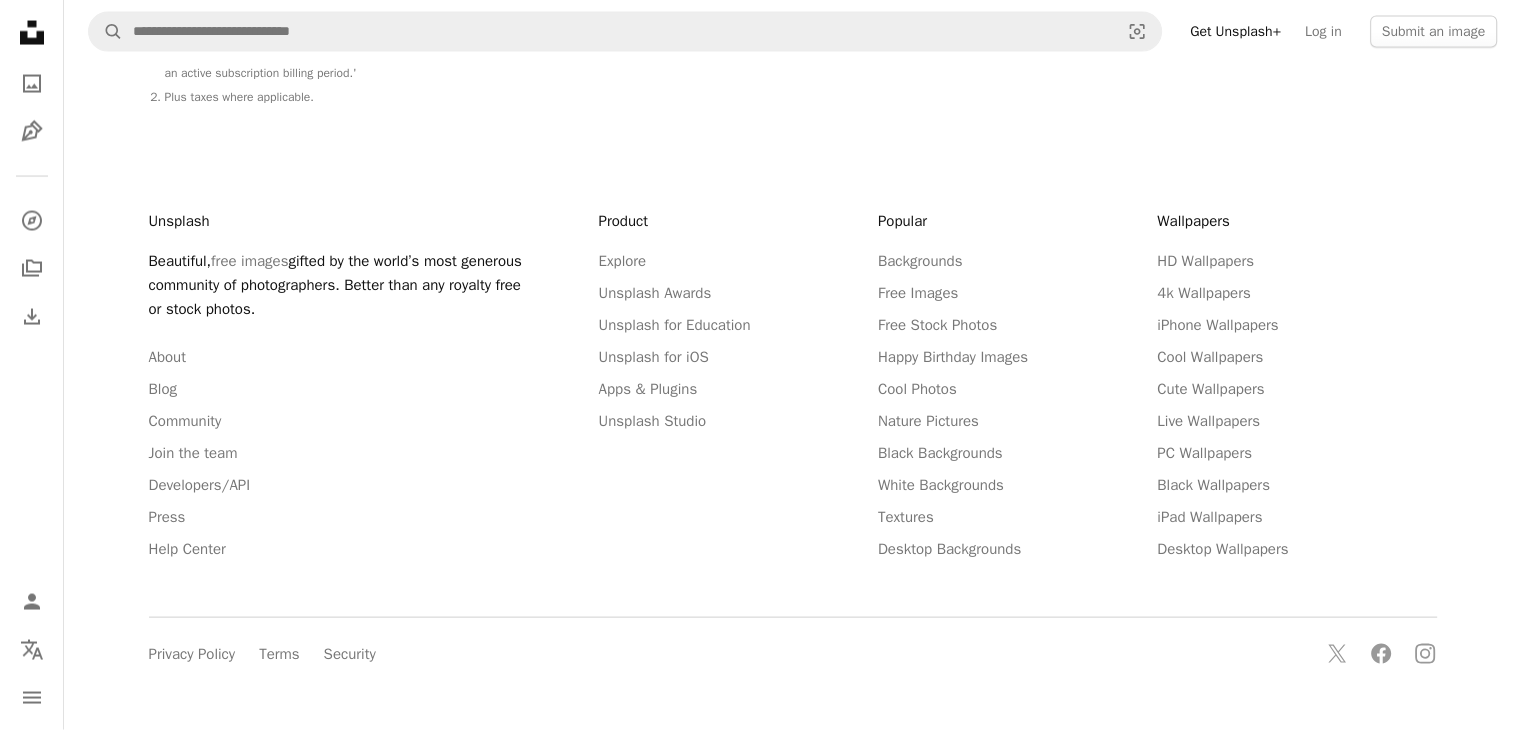 scroll, scrollTop: 400, scrollLeft: 0, axis: vertical 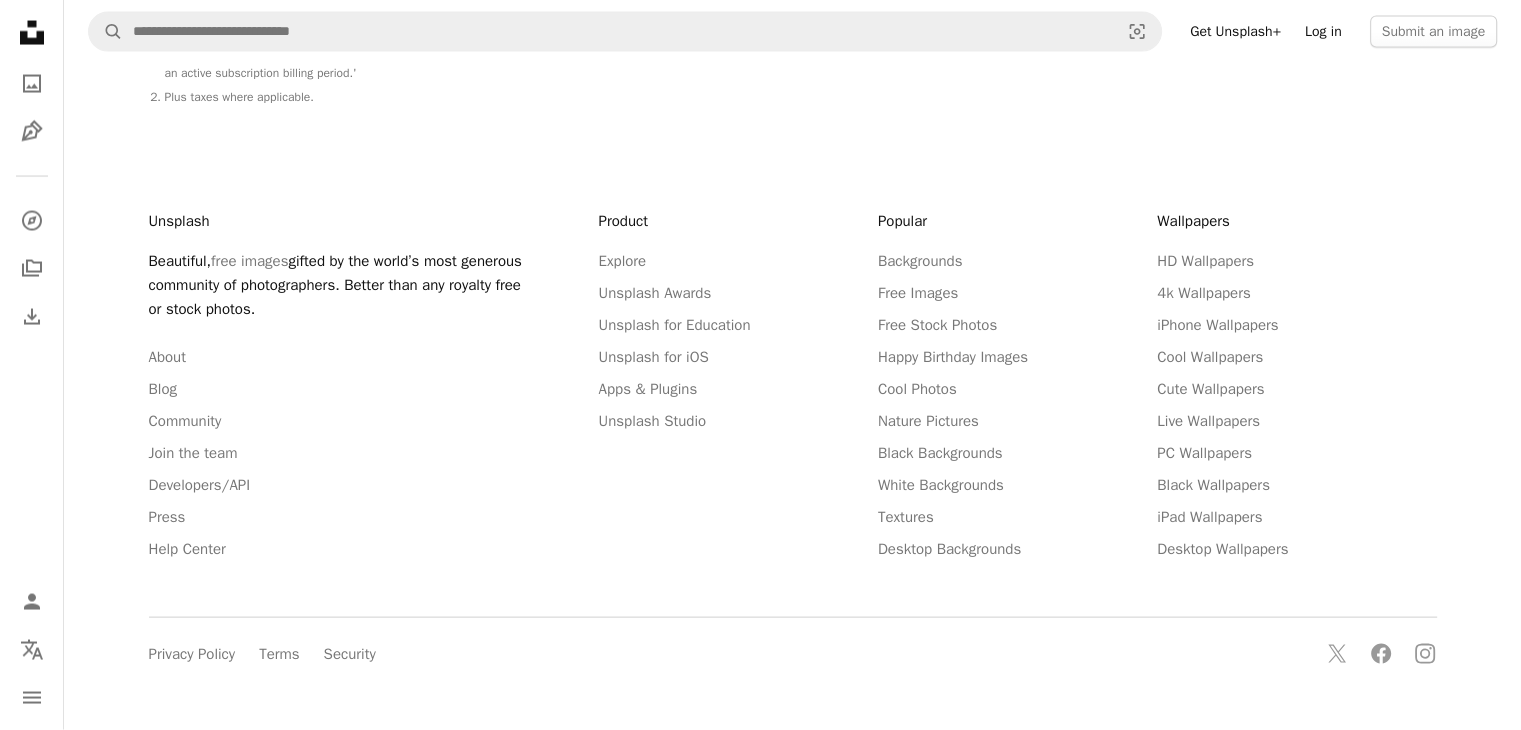 click on "Log in" at bounding box center [1323, 32] 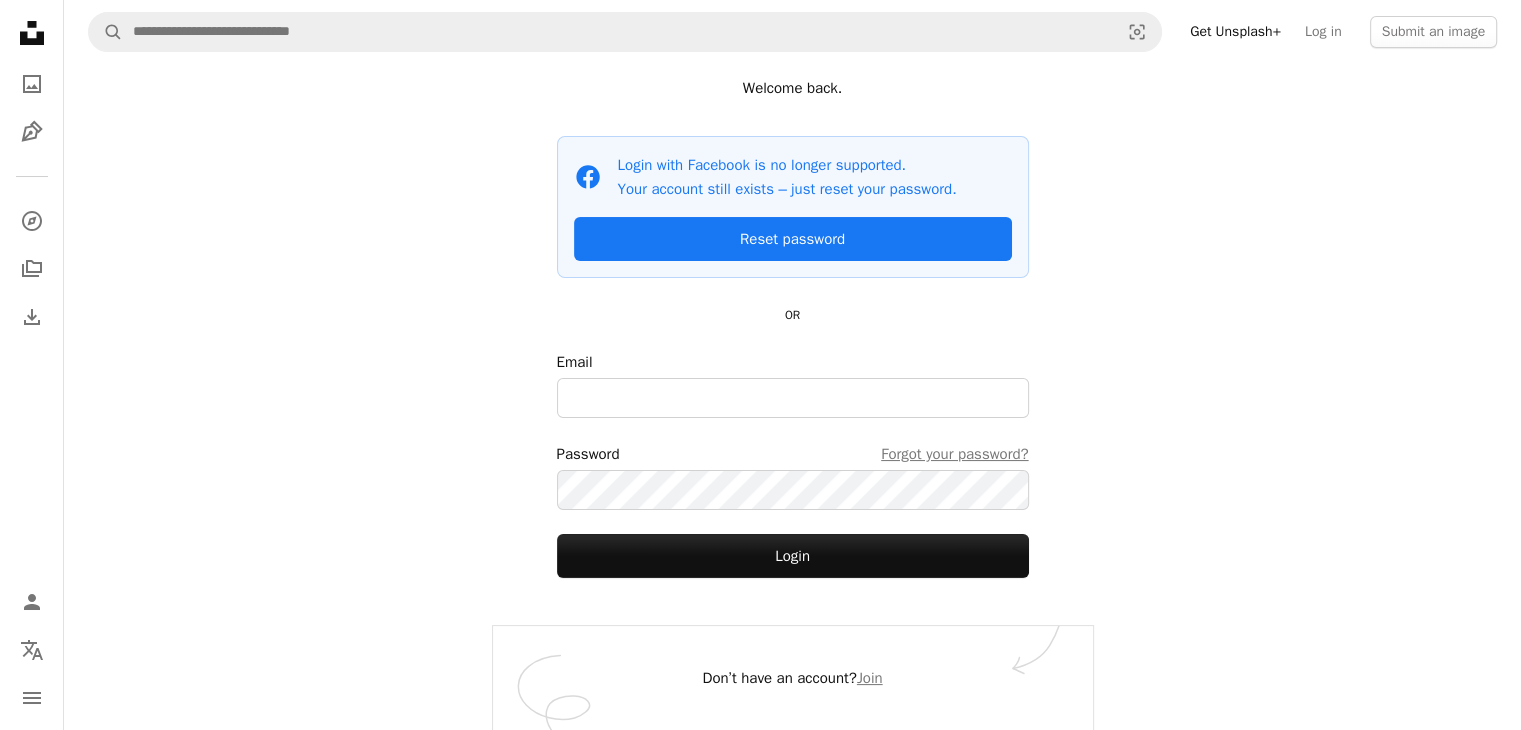 scroll, scrollTop: 80, scrollLeft: 0, axis: vertical 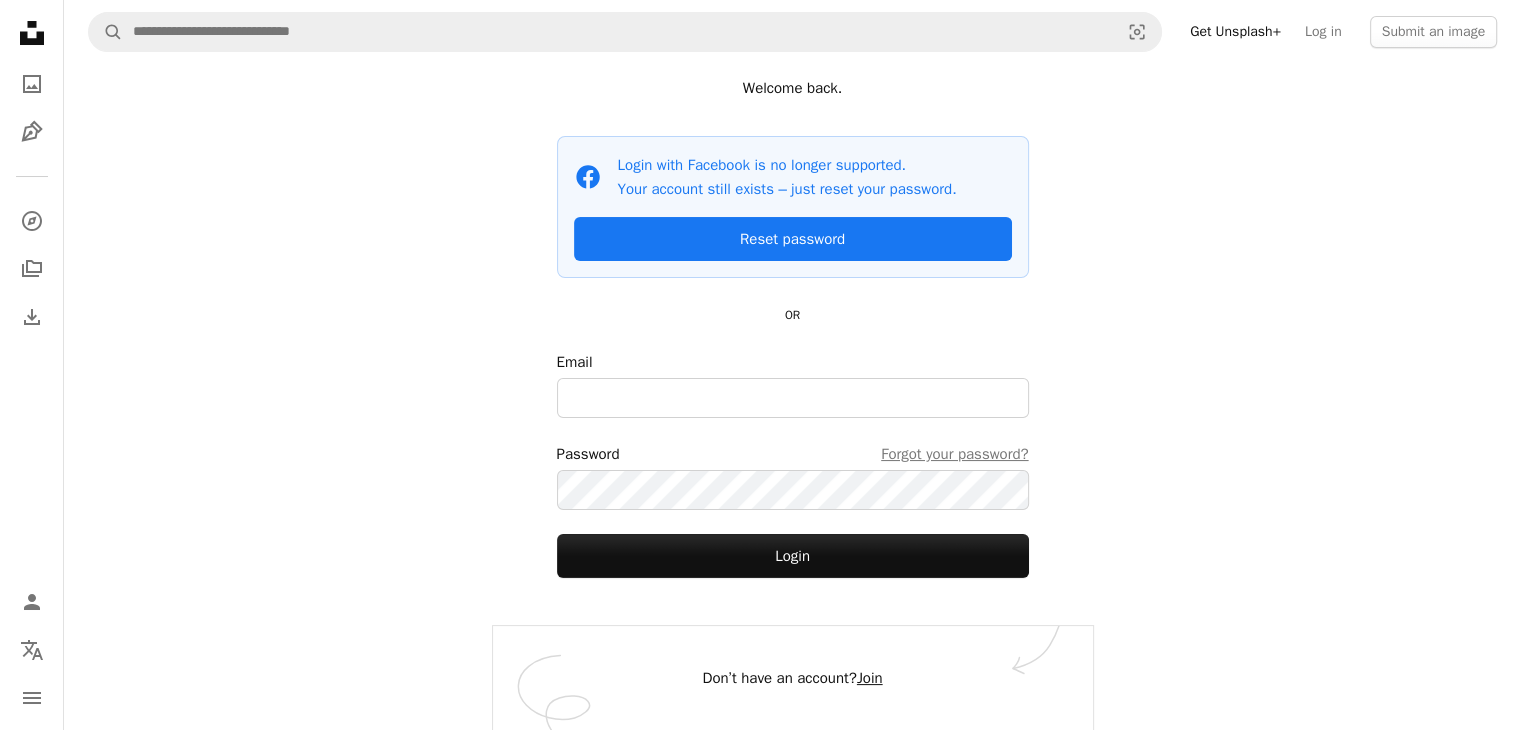 click on "Join" at bounding box center [870, 678] 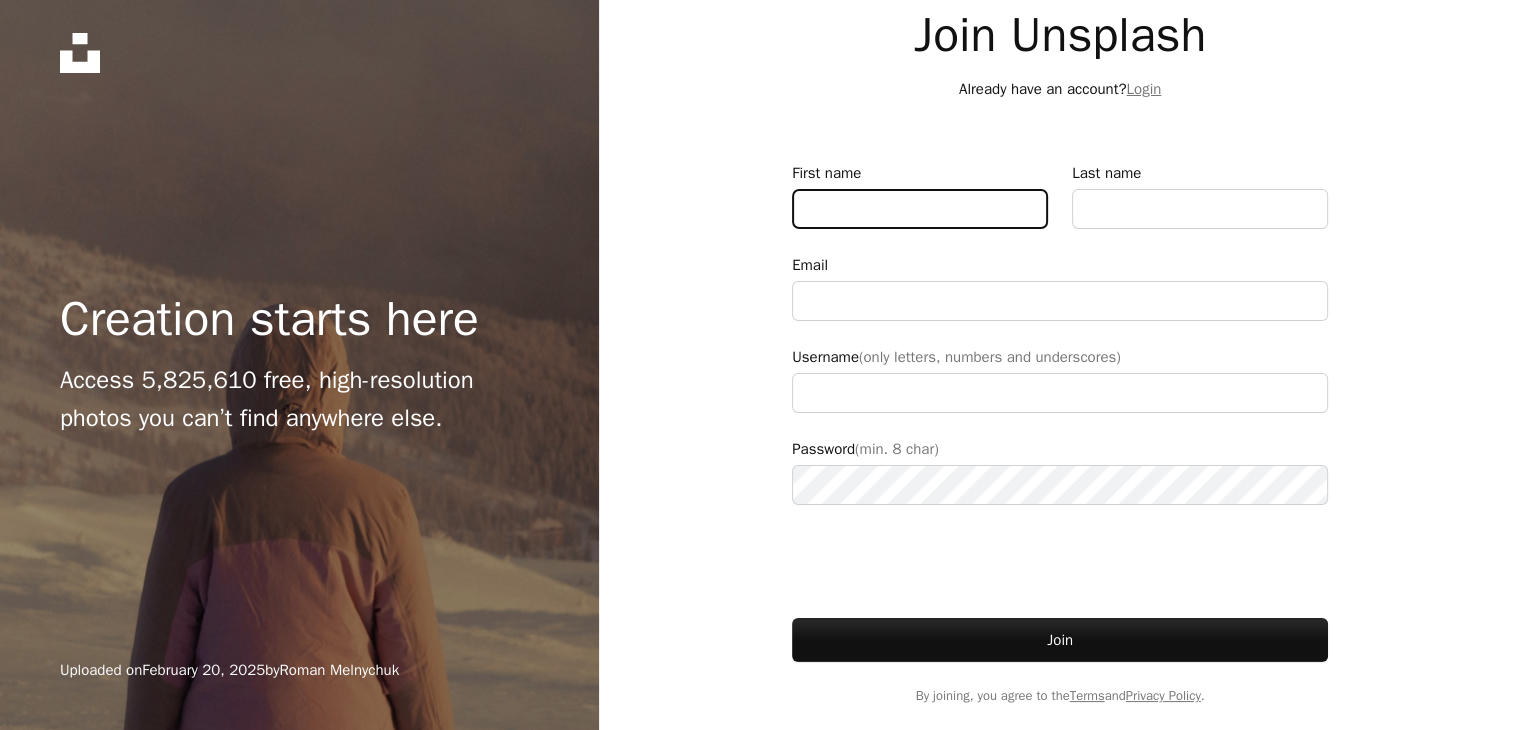 click on "First name" at bounding box center (920, 209) 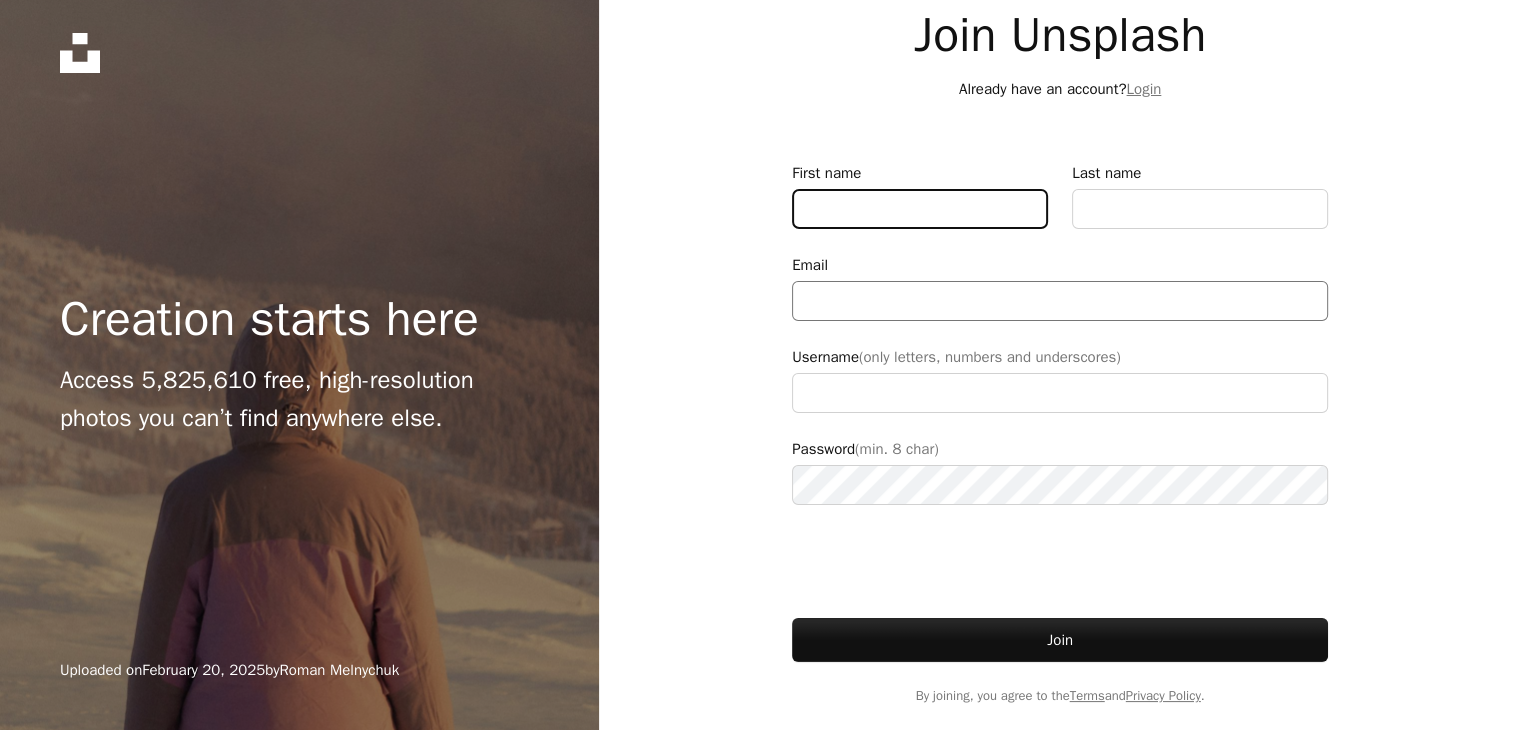 type on "********" 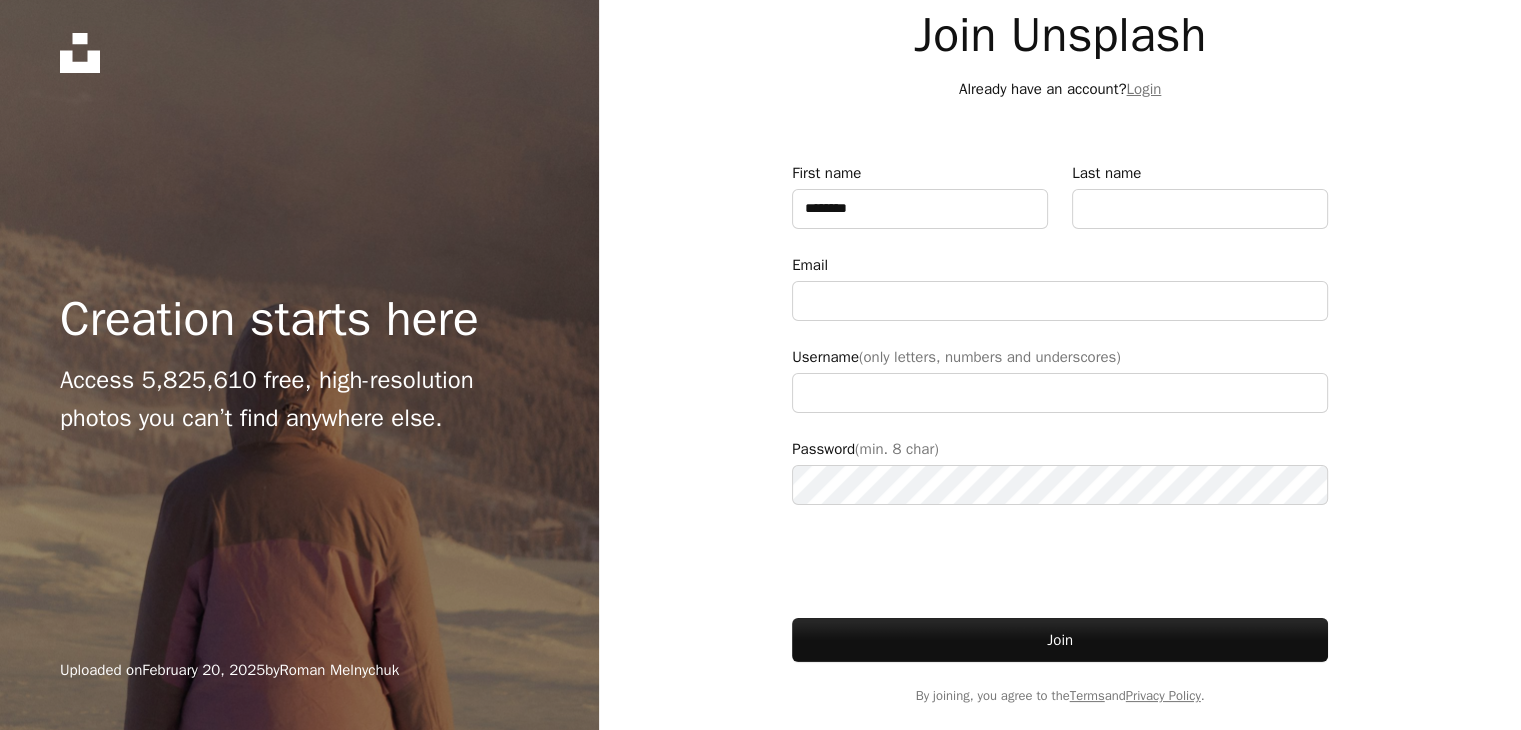click at bounding box center (1200, 187) 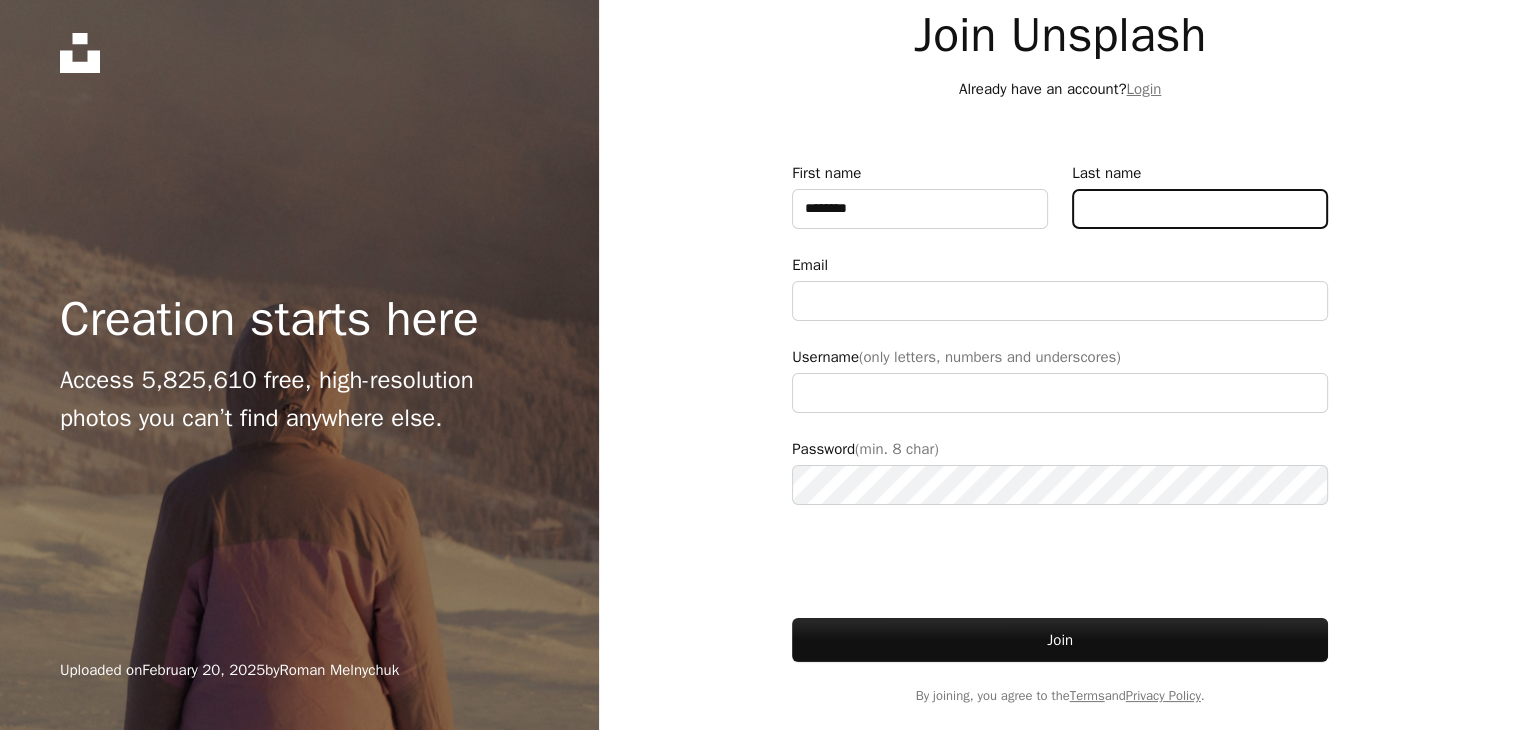 click on "Last name" at bounding box center (1200, 209) 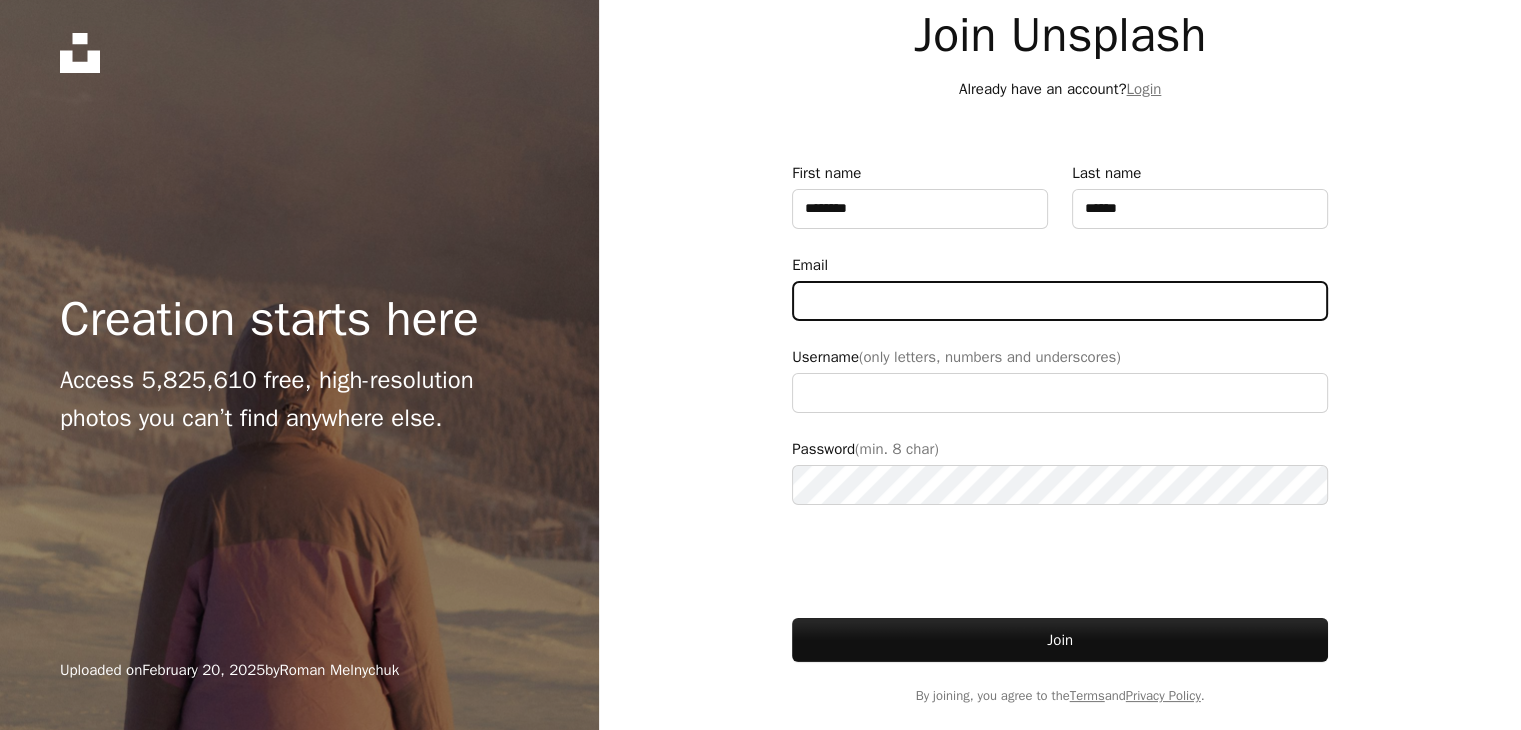click on "Email" at bounding box center [1060, 301] 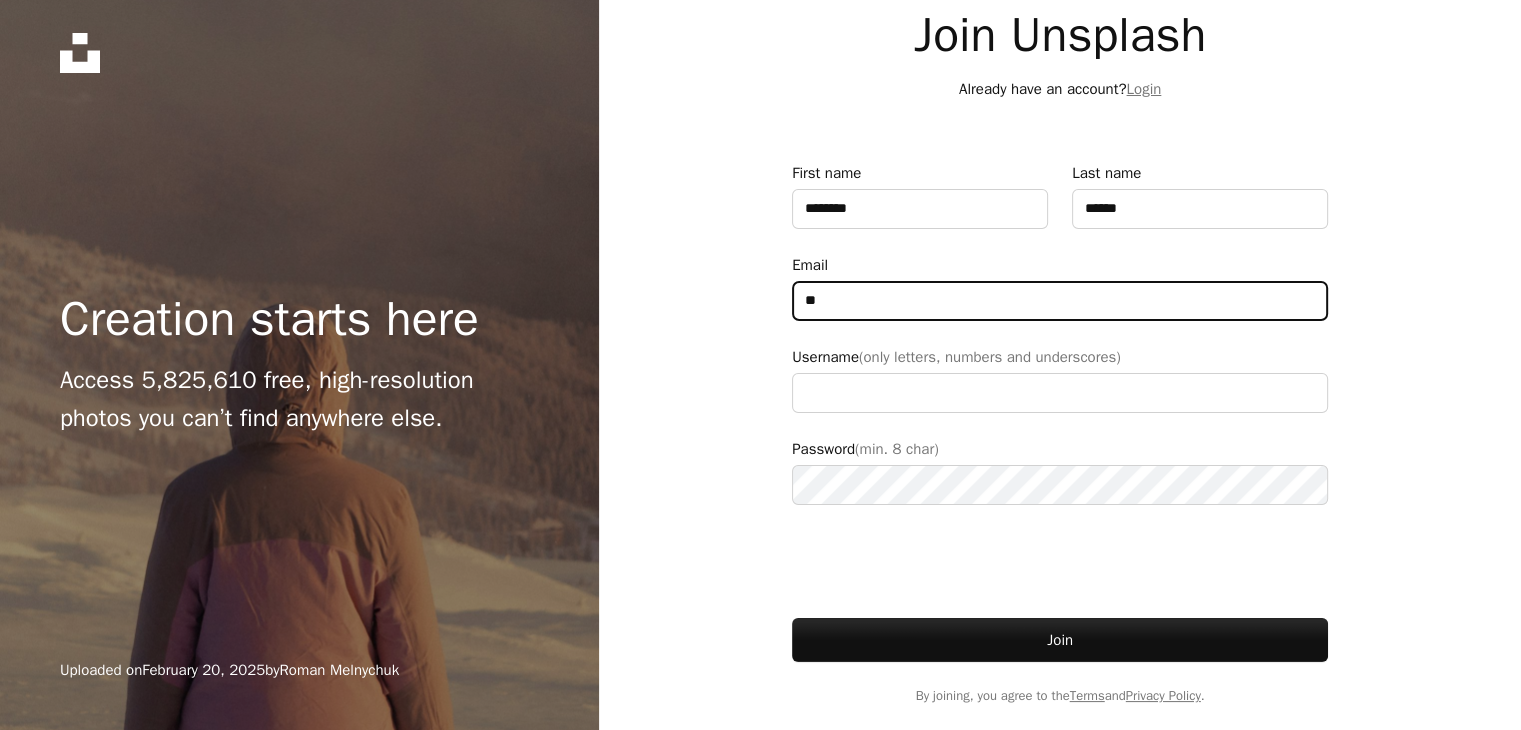 type on "**********" 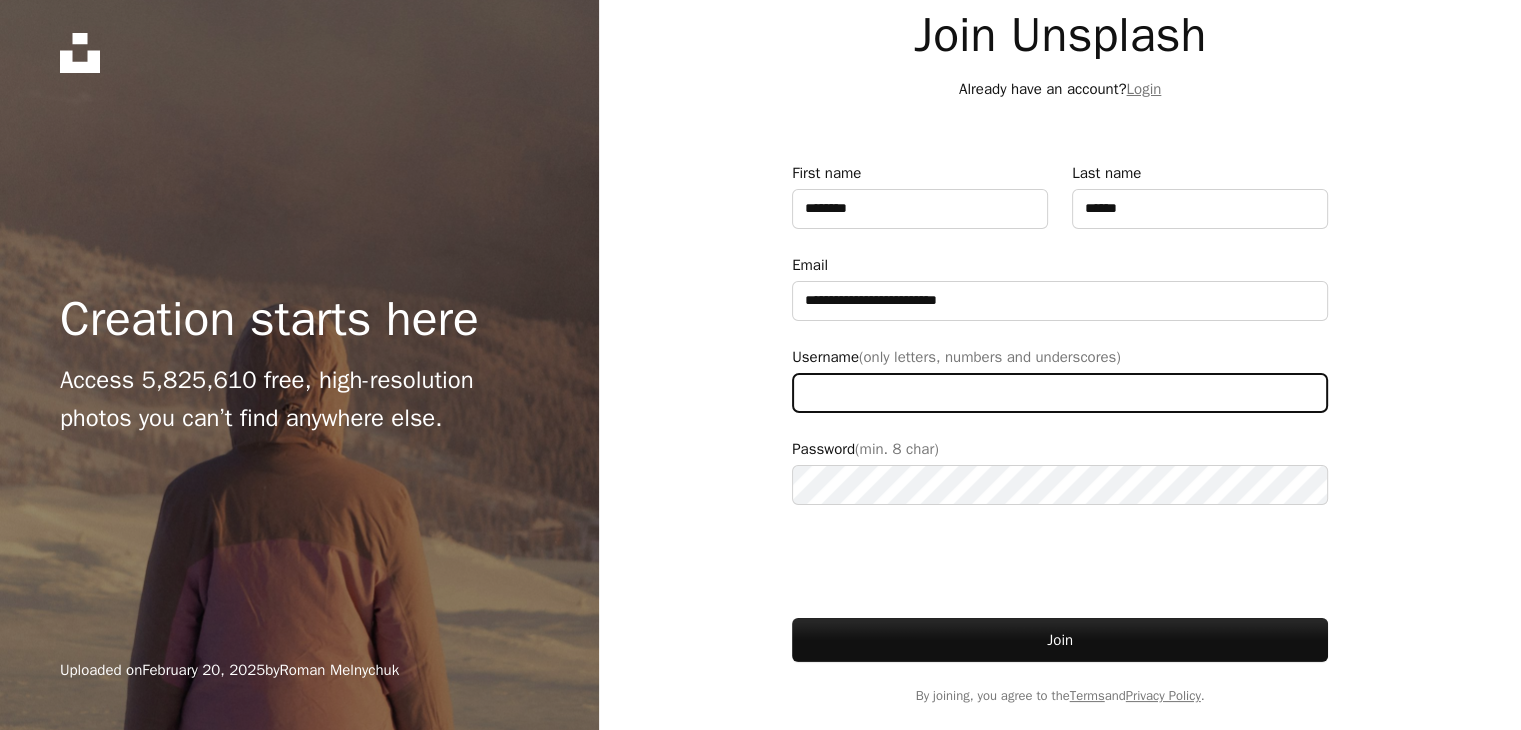 click on "Username  (only letters, numbers and underscores)" at bounding box center [1060, 393] 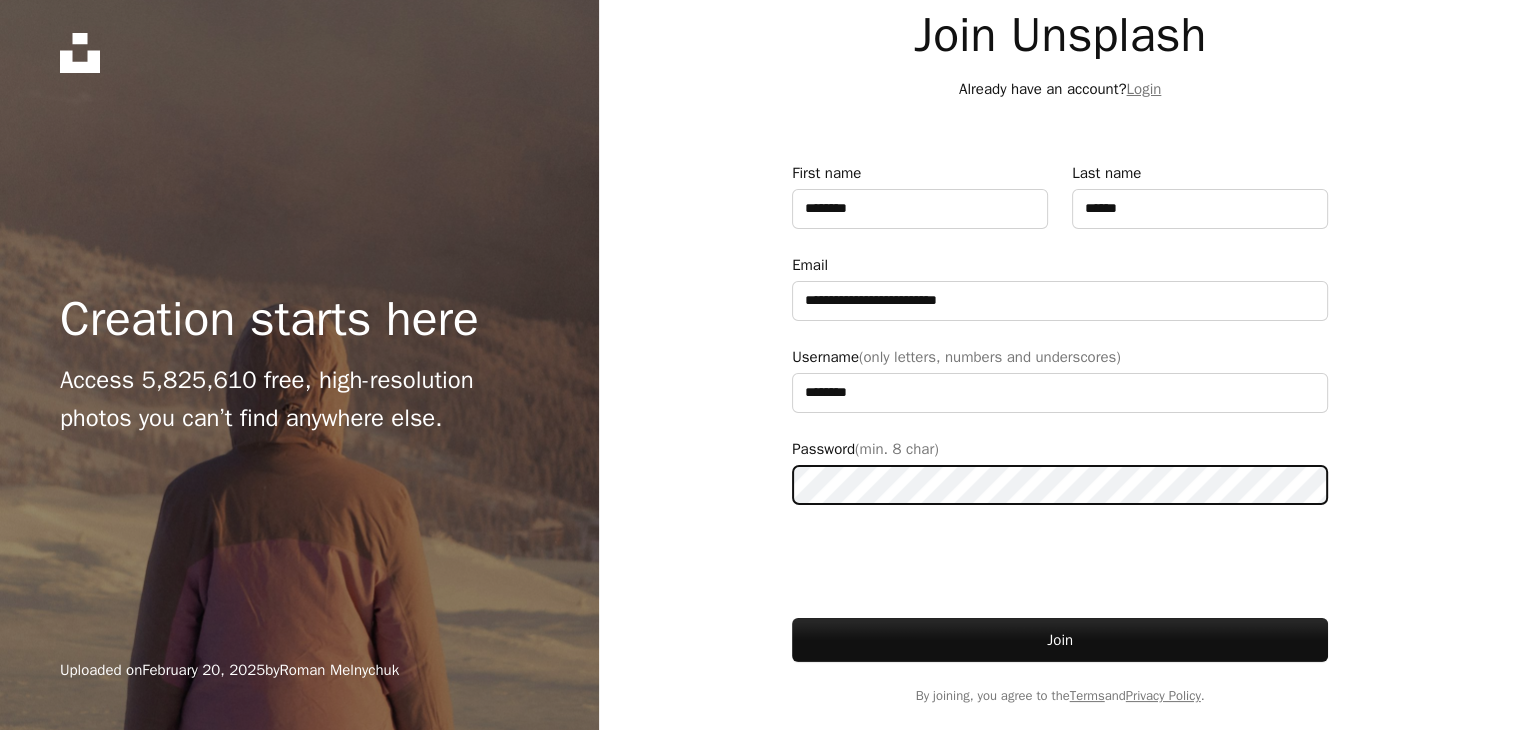 type on "**********" 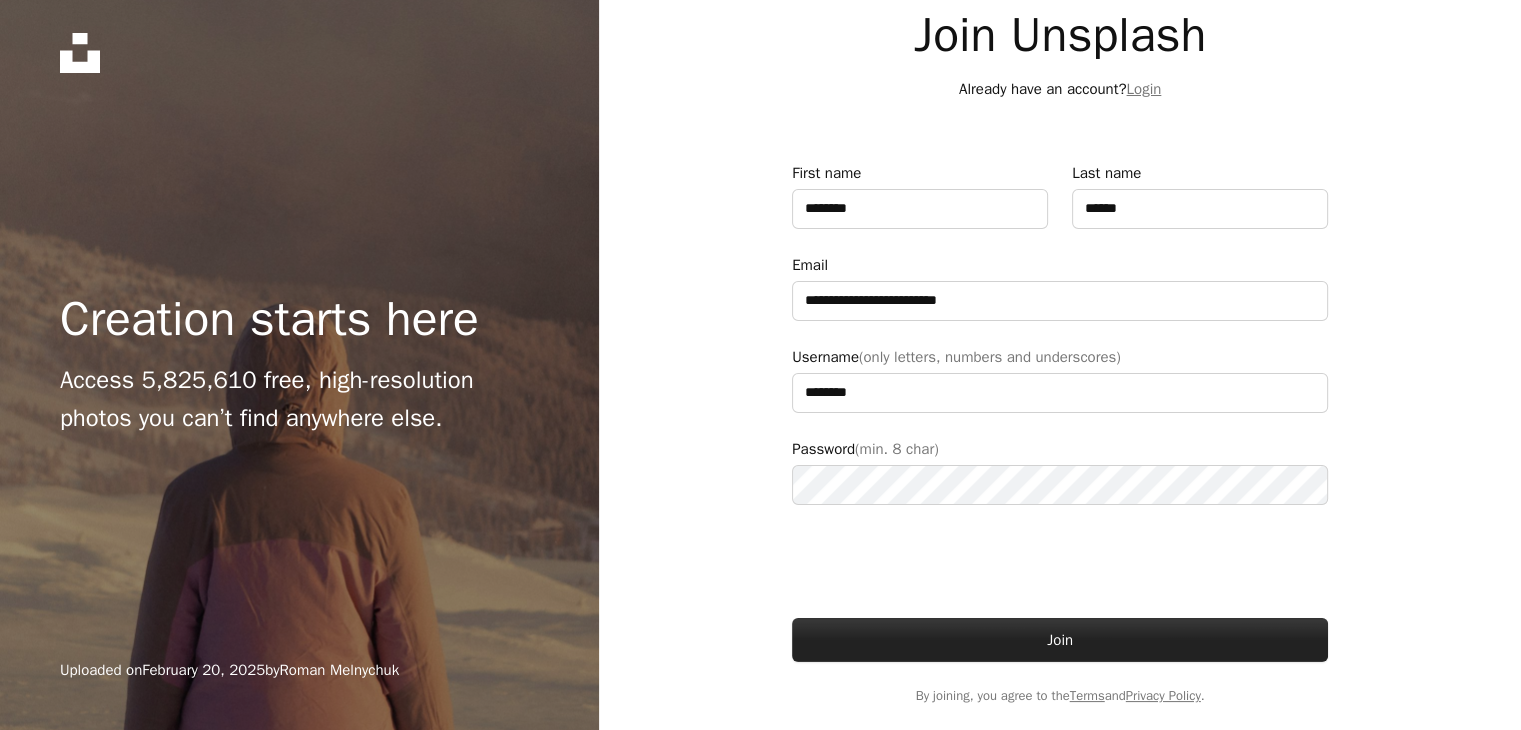 click on "Join" at bounding box center (1060, 640) 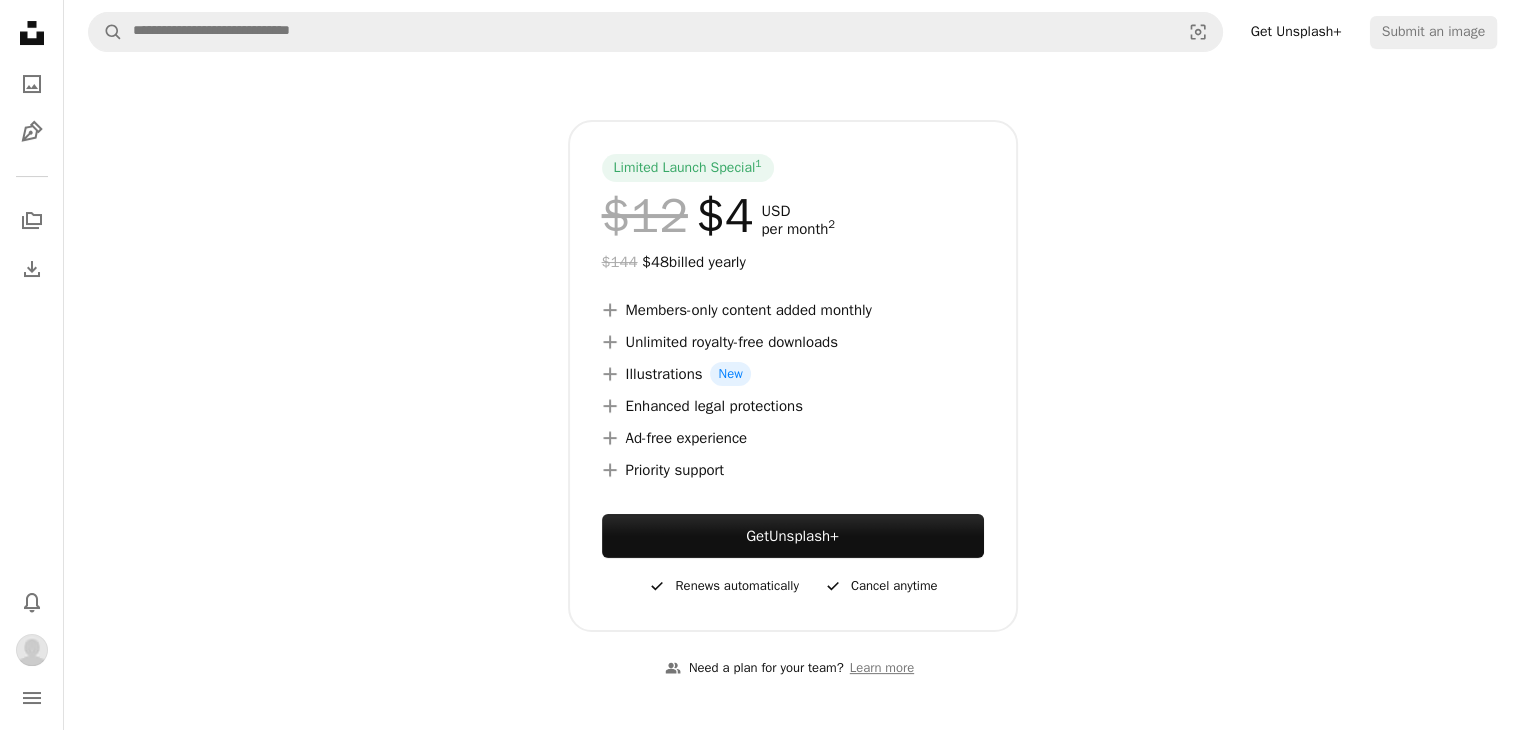 scroll, scrollTop: 100, scrollLeft: 0, axis: vertical 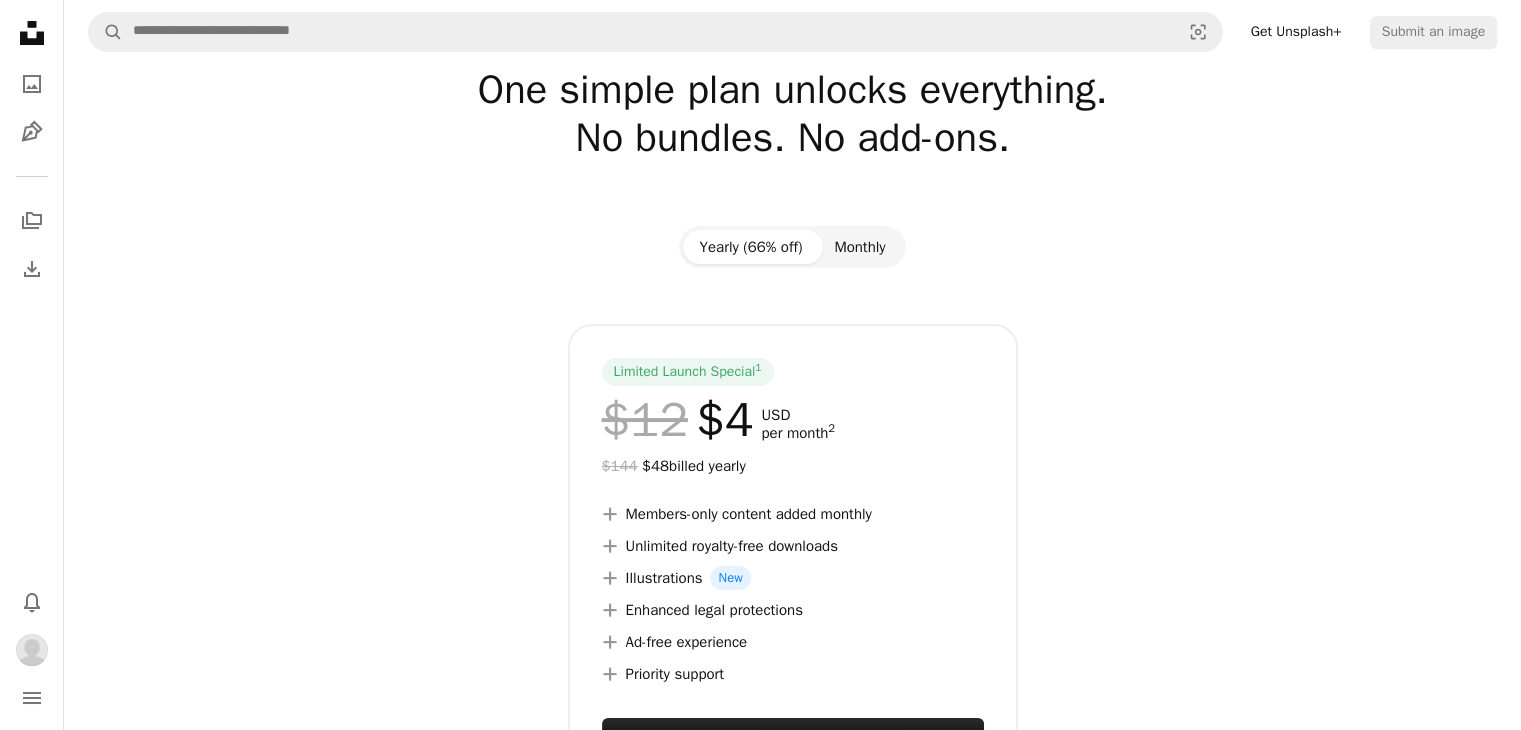 click on "Monthly" at bounding box center [859, 247] 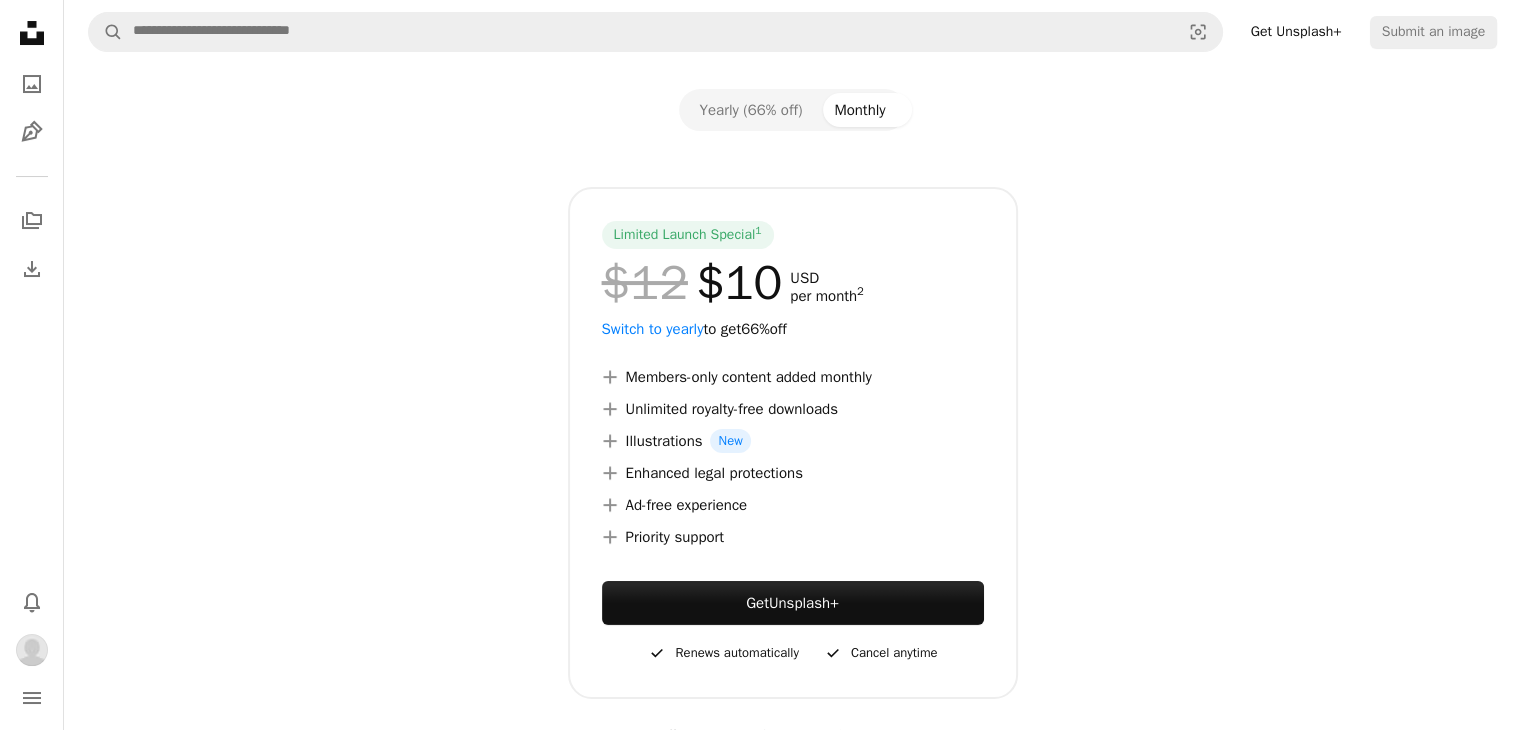 scroll, scrollTop: 400, scrollLeft: 0, axis: vertical 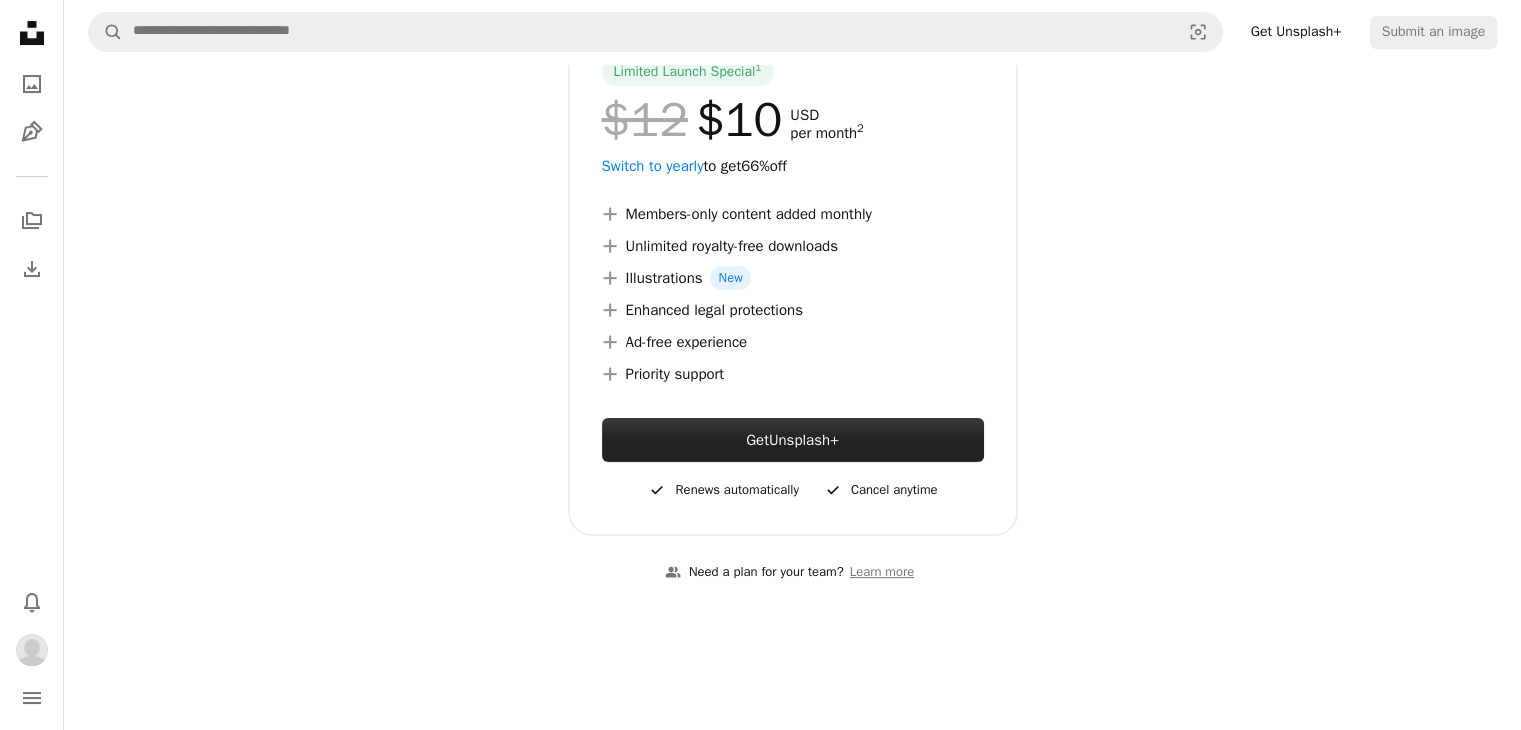click on "Get  Unsplash+" at bounding box center (793, 440) 